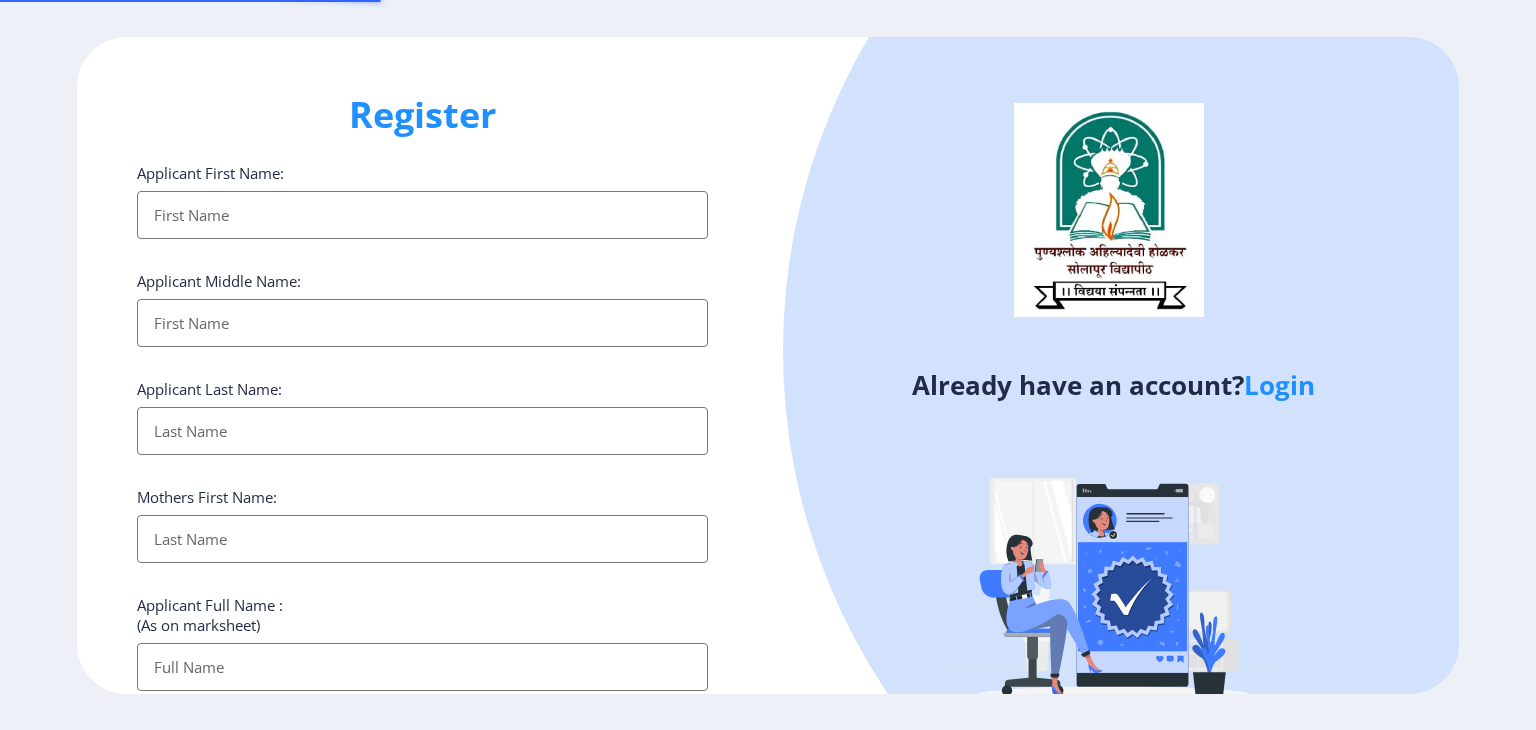 select 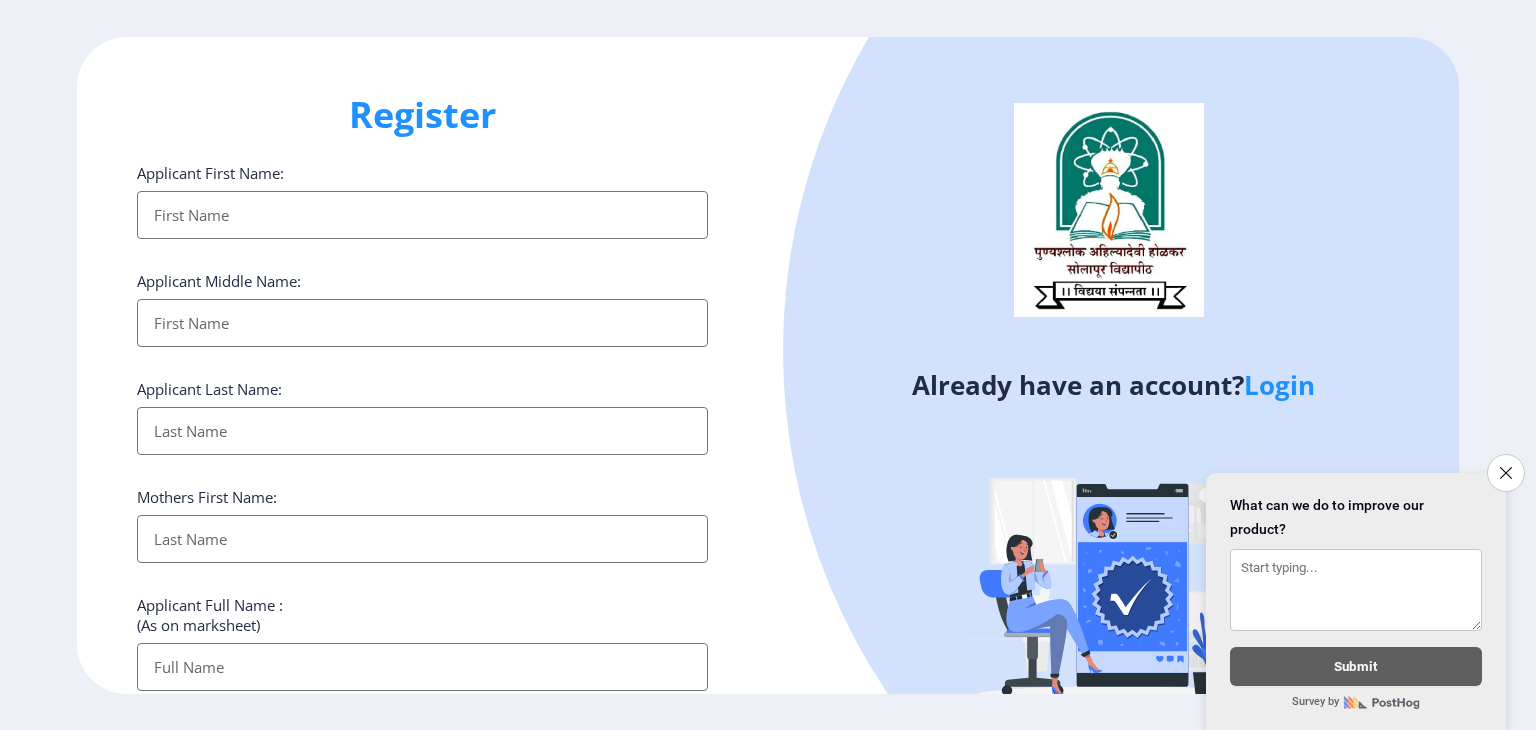 click on "Applicant First Name:" at bounding box center (422, 215) 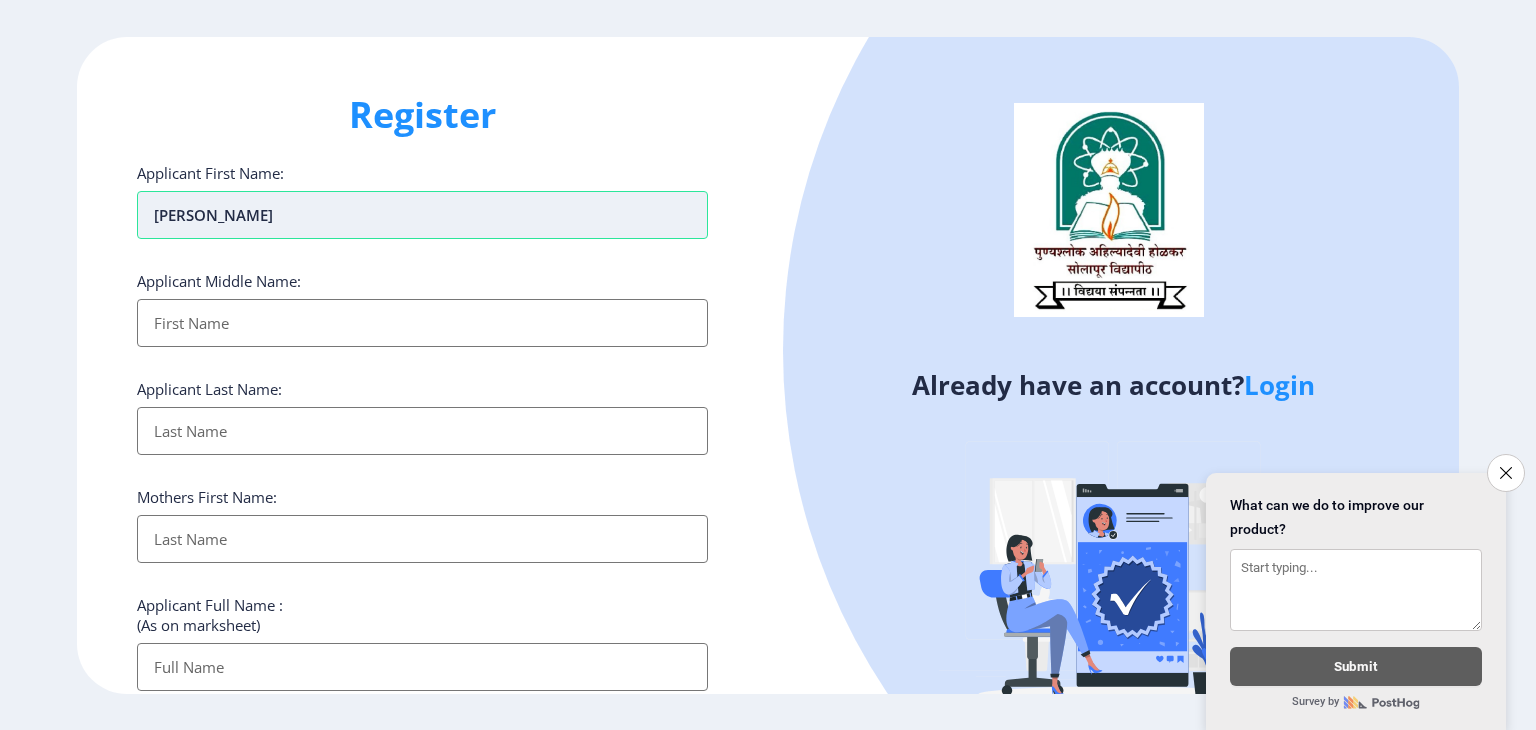 type on "[PERSON_NAME]" 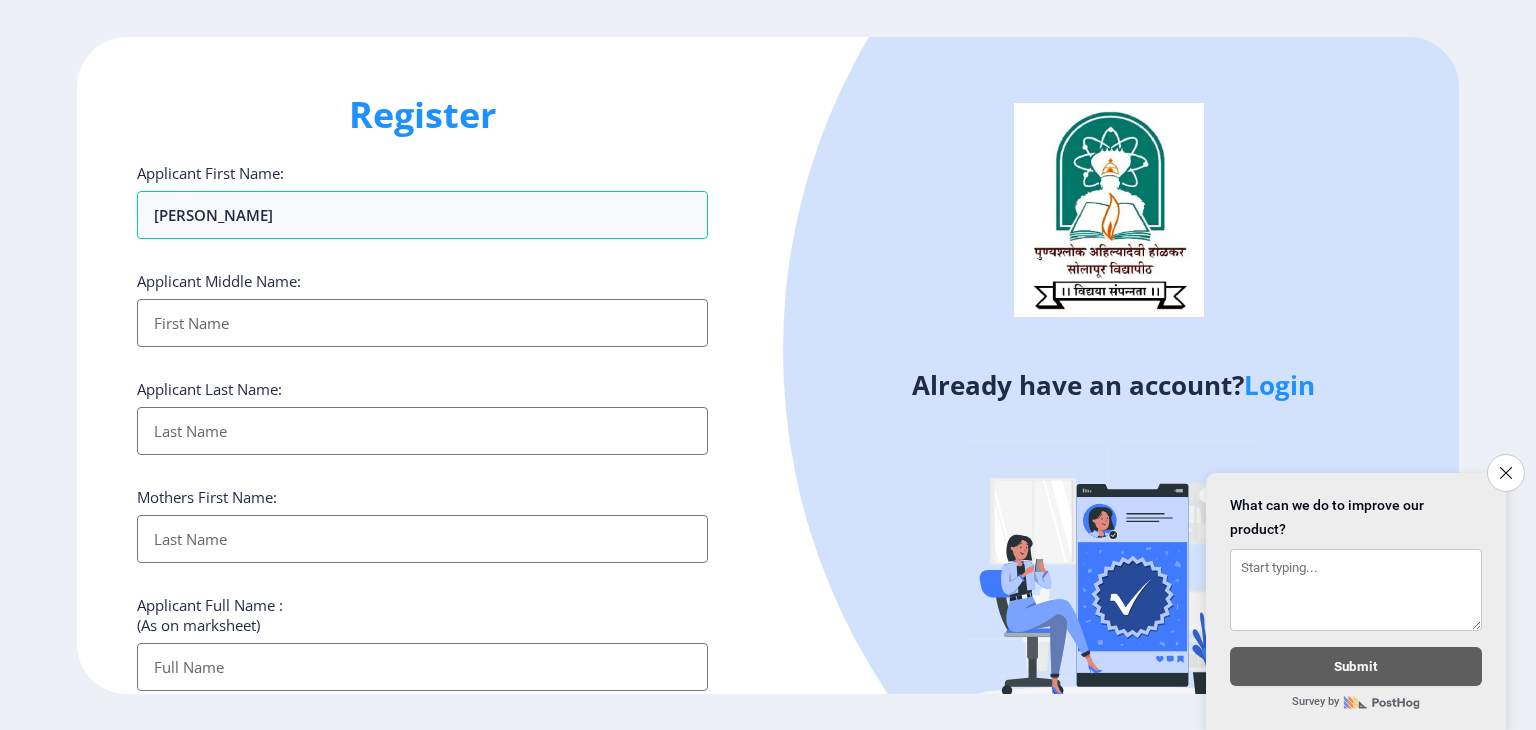 click on "Applicant First Name:" at bounding box center [422, 323] 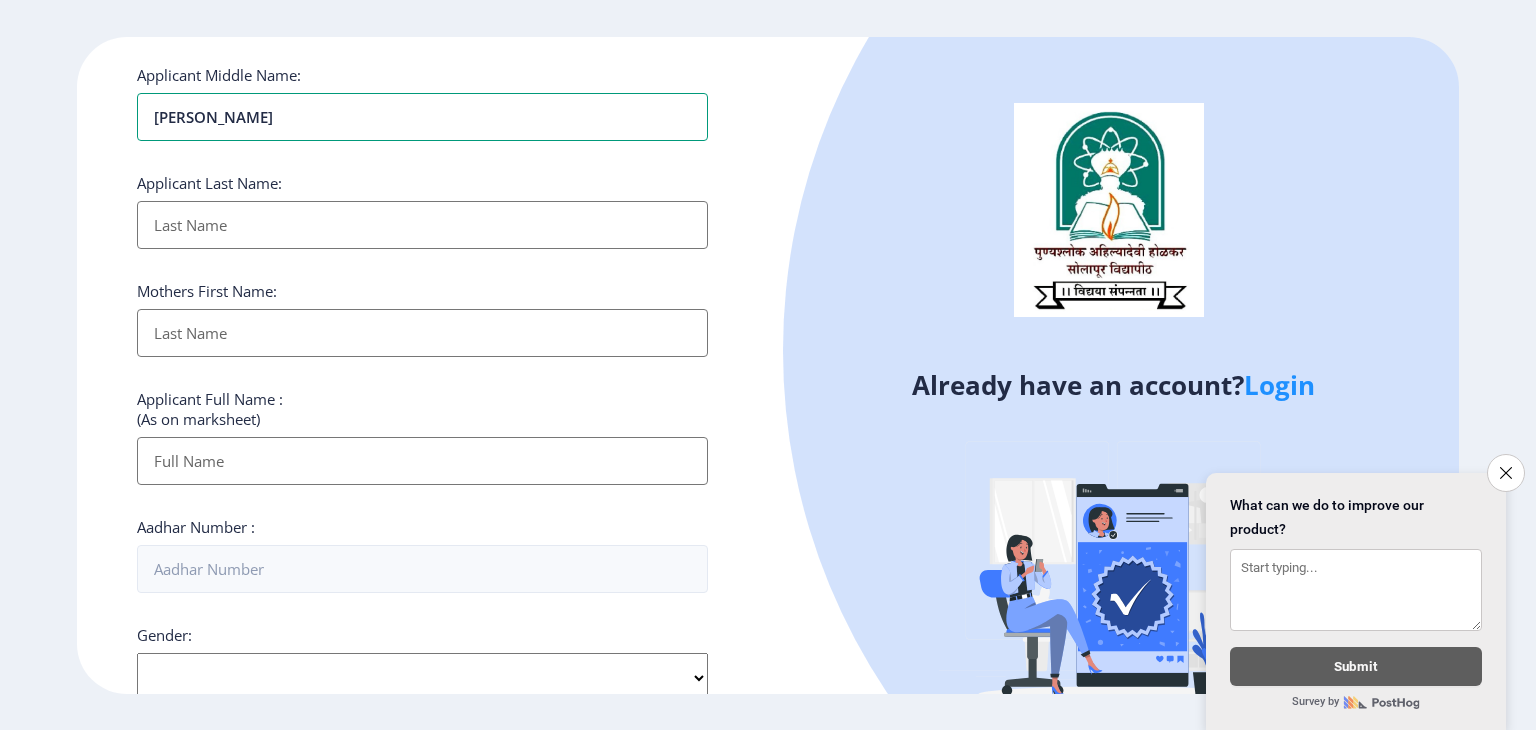 scroll, scrollTop: 300, scrollLeft: 0, axis: vertical 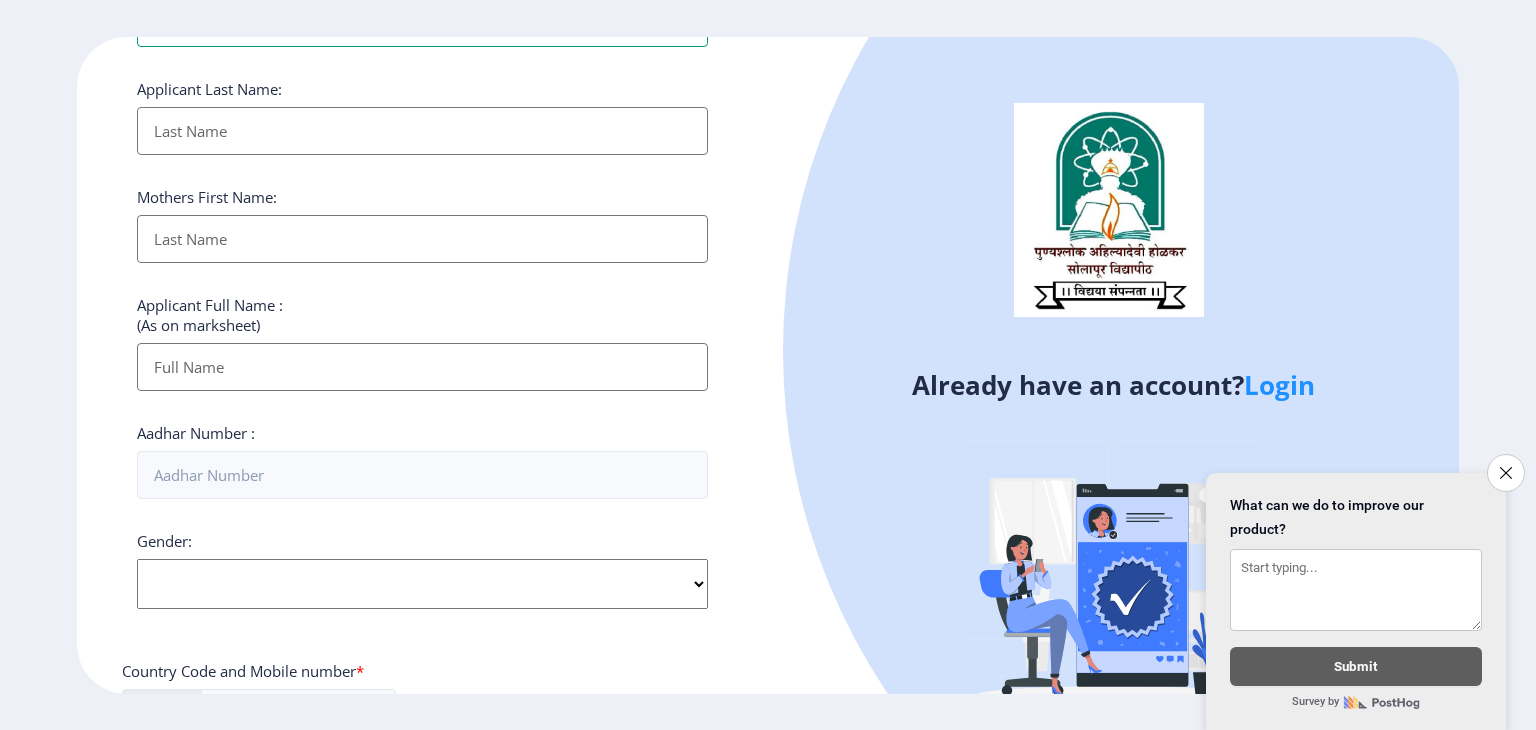 type on "[PERSON_NAME]" 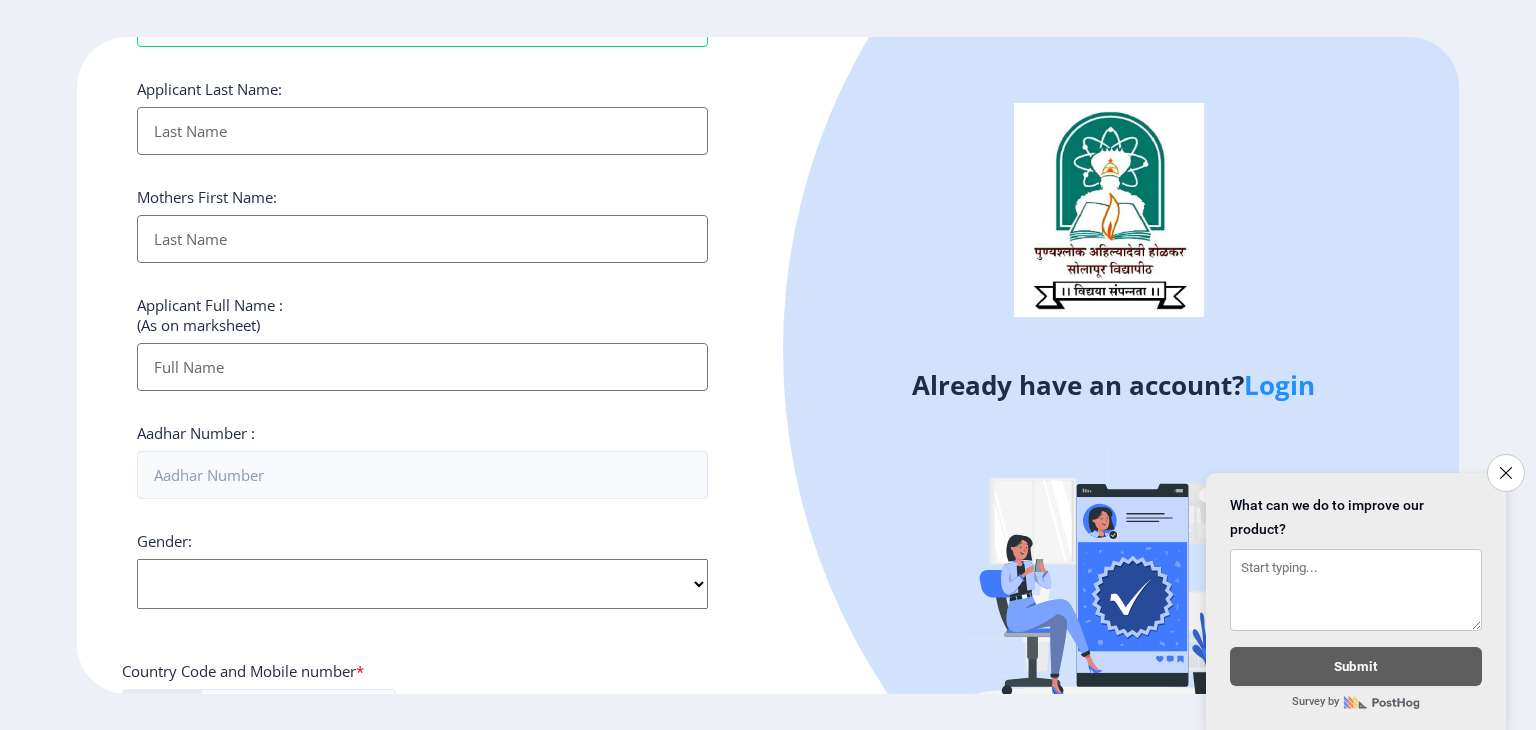 drag, startPoint x: 176, startPoint y: 129, endPoint x: 185, endPoint y: 157, distance: 29.410883 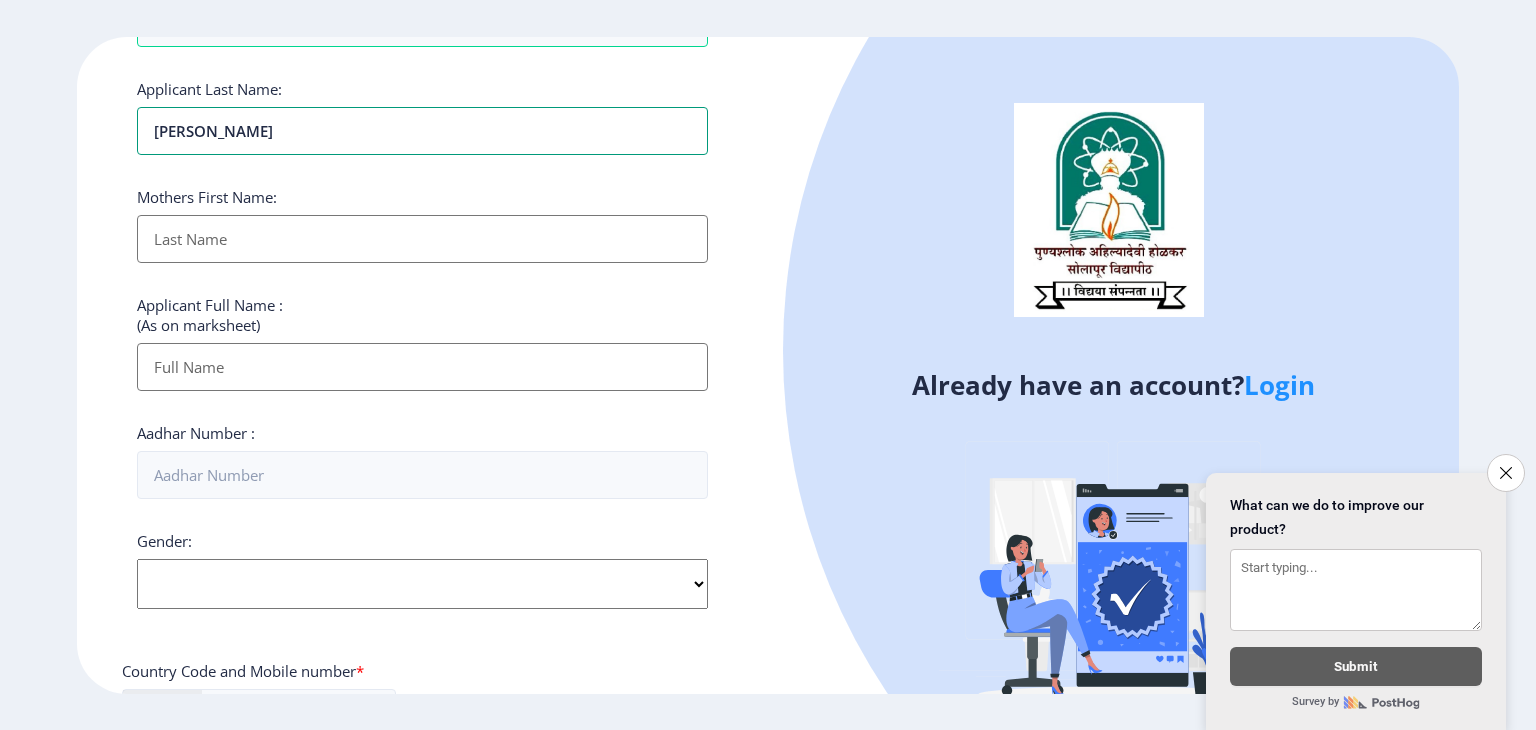 type on "[PERSON_NAME]" 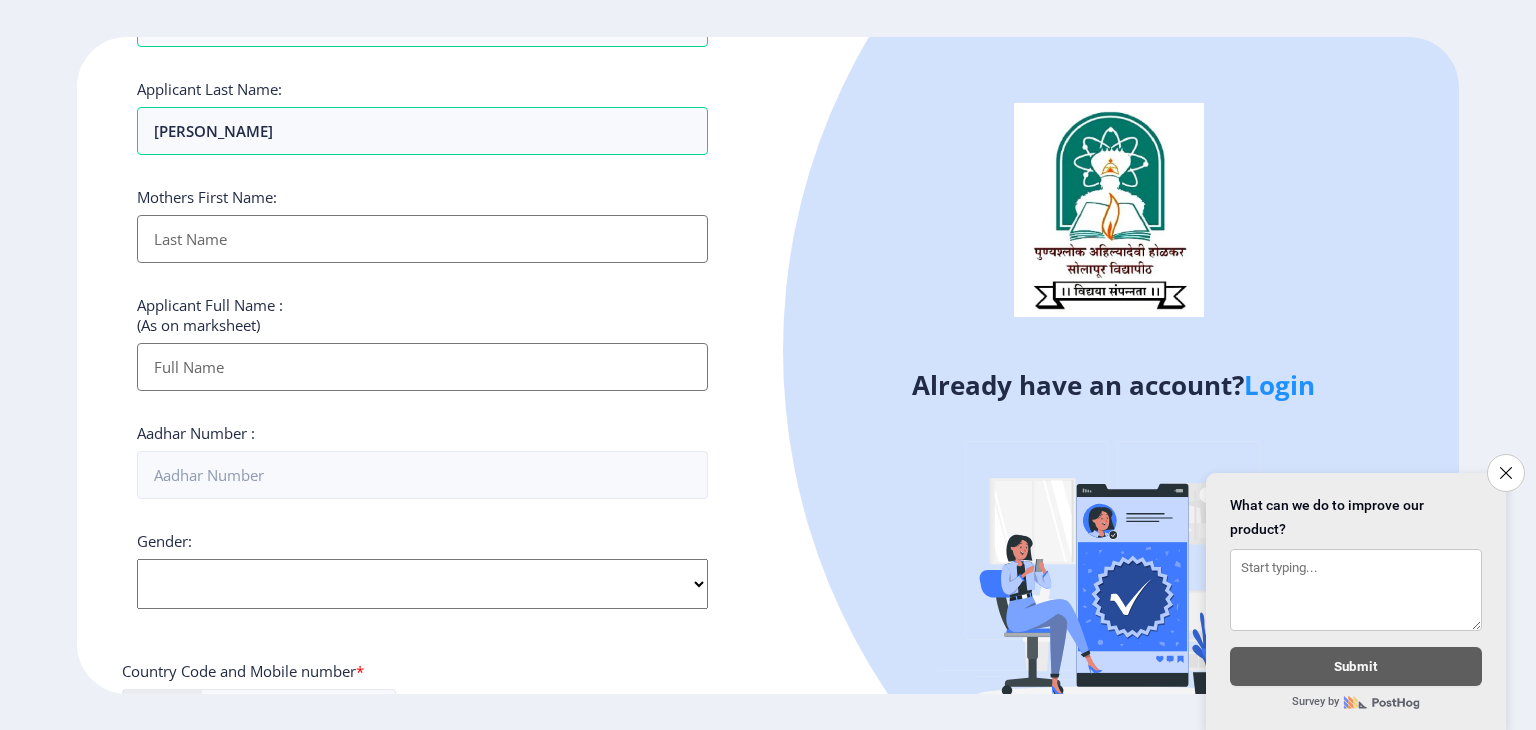 click on "Applicant First Name:" at bounding box center [422, 239] 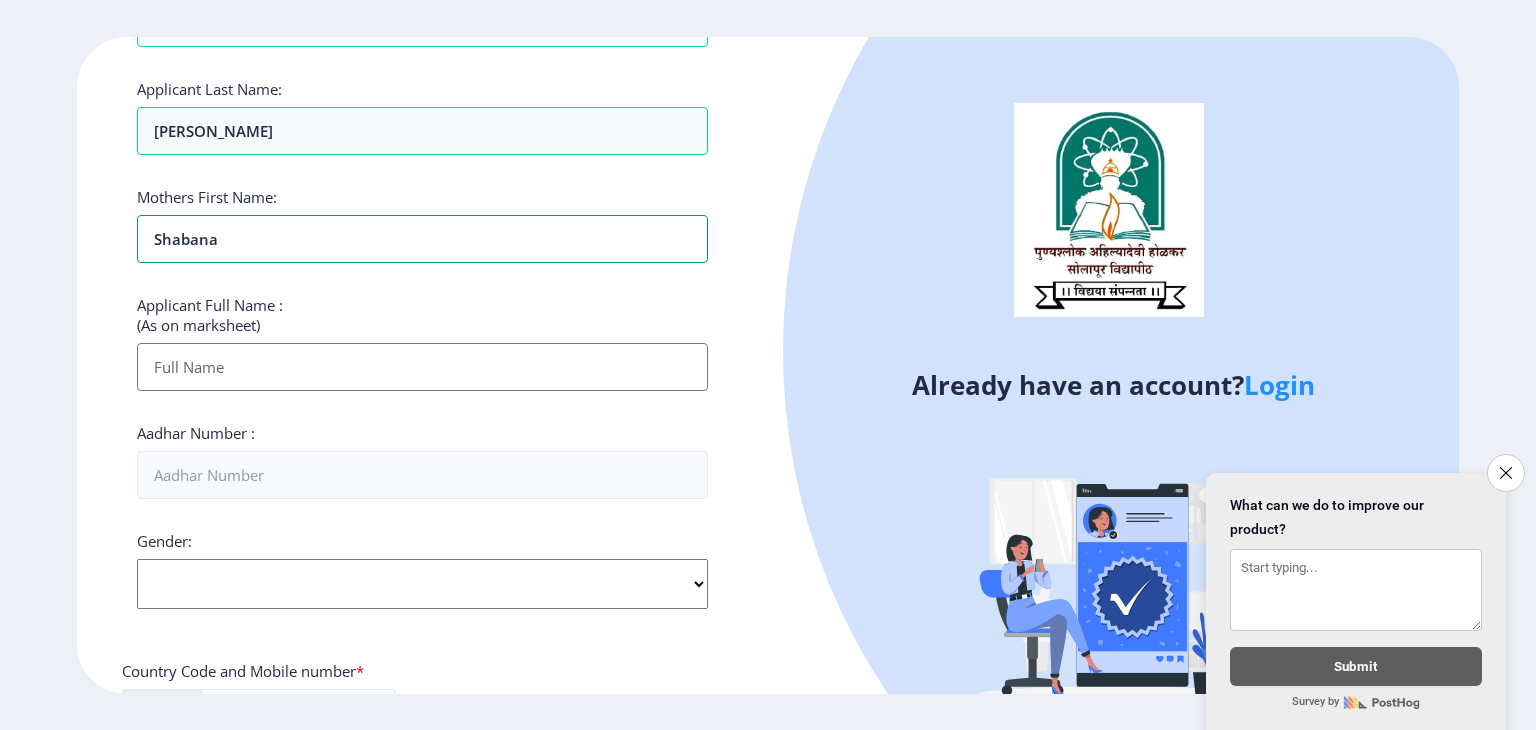 type on "Shabana" 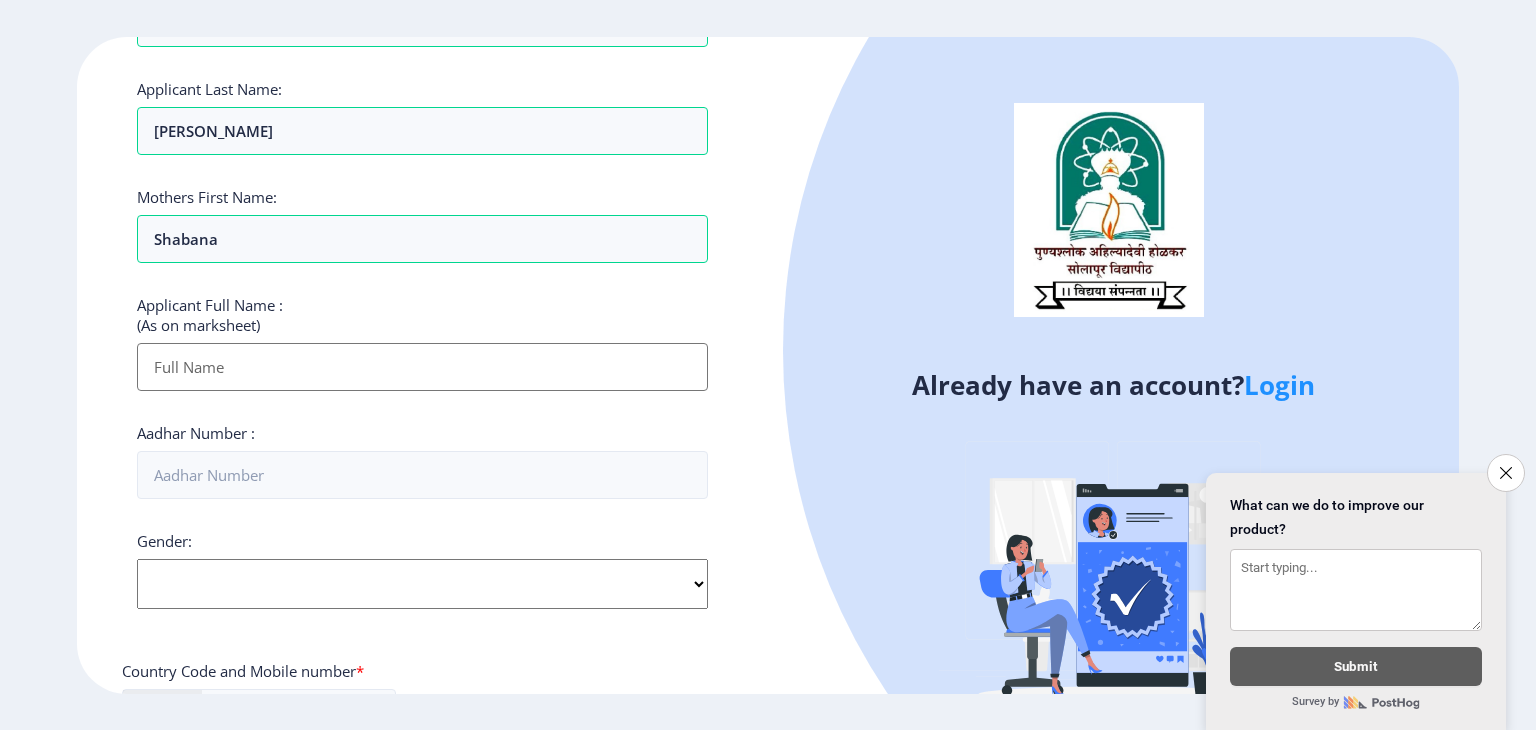 click on "Applicant First Name:" at bounding box center (422, 367) 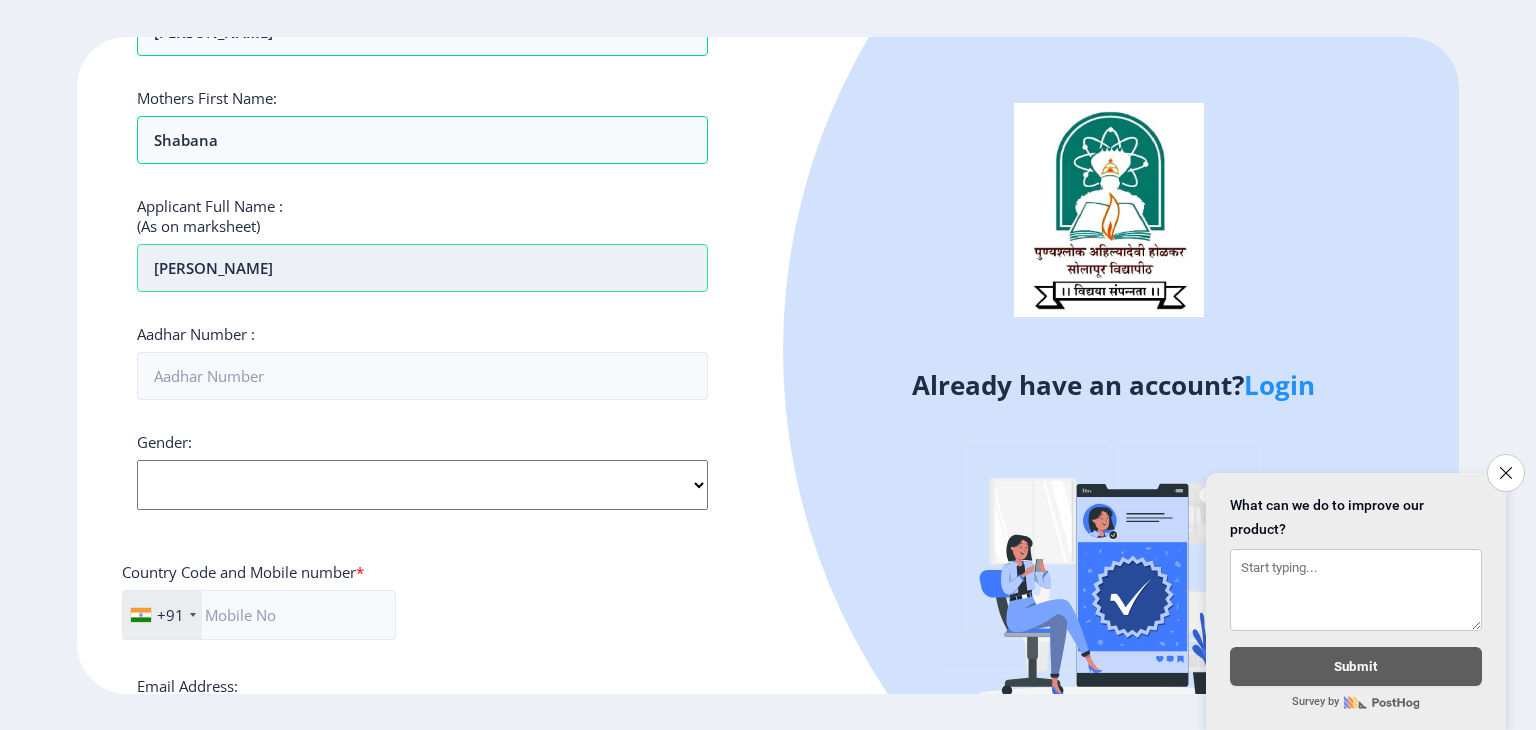 scroll, scrollTop: 400, scrollLeft: 0, axis: vertical 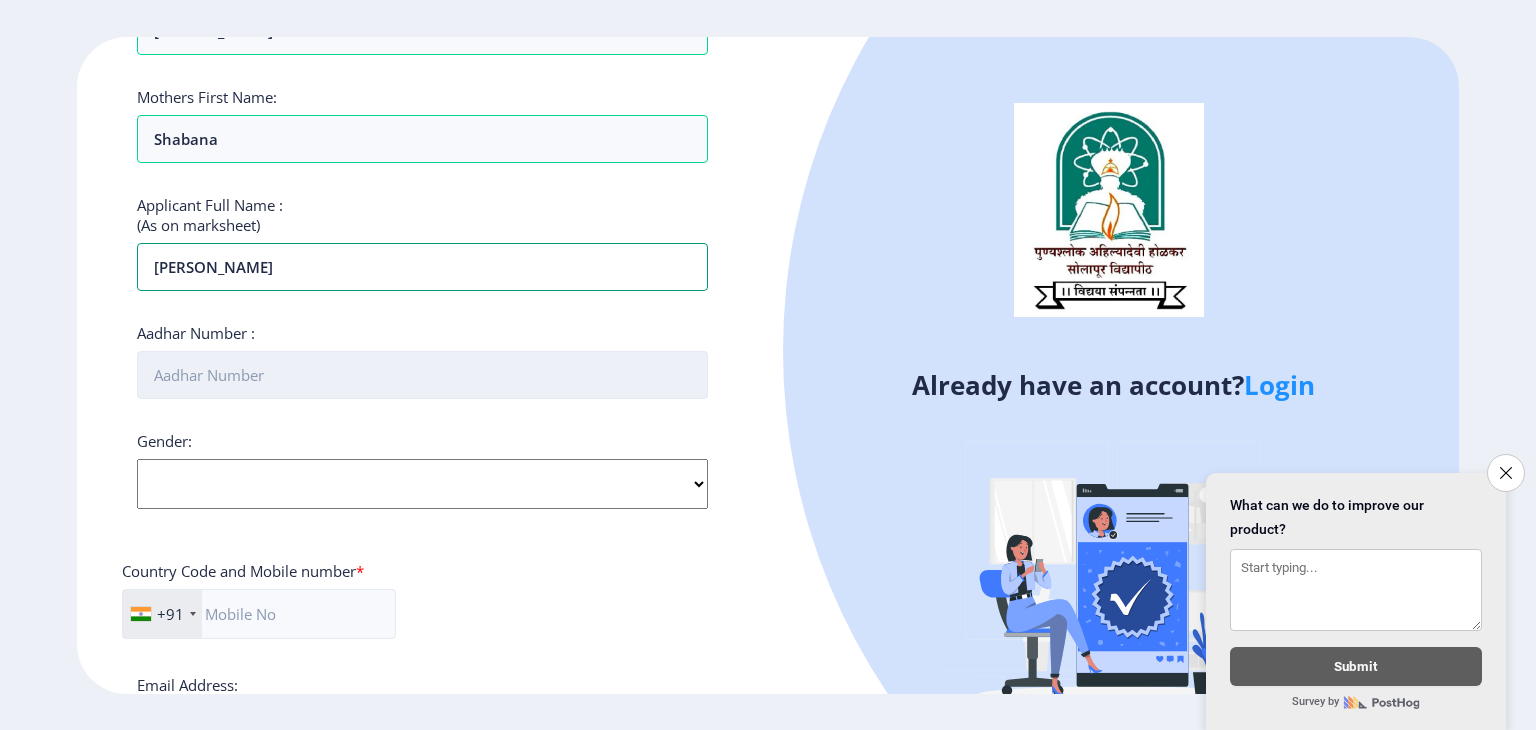 type on "Muskan bandeali Valsangkar" 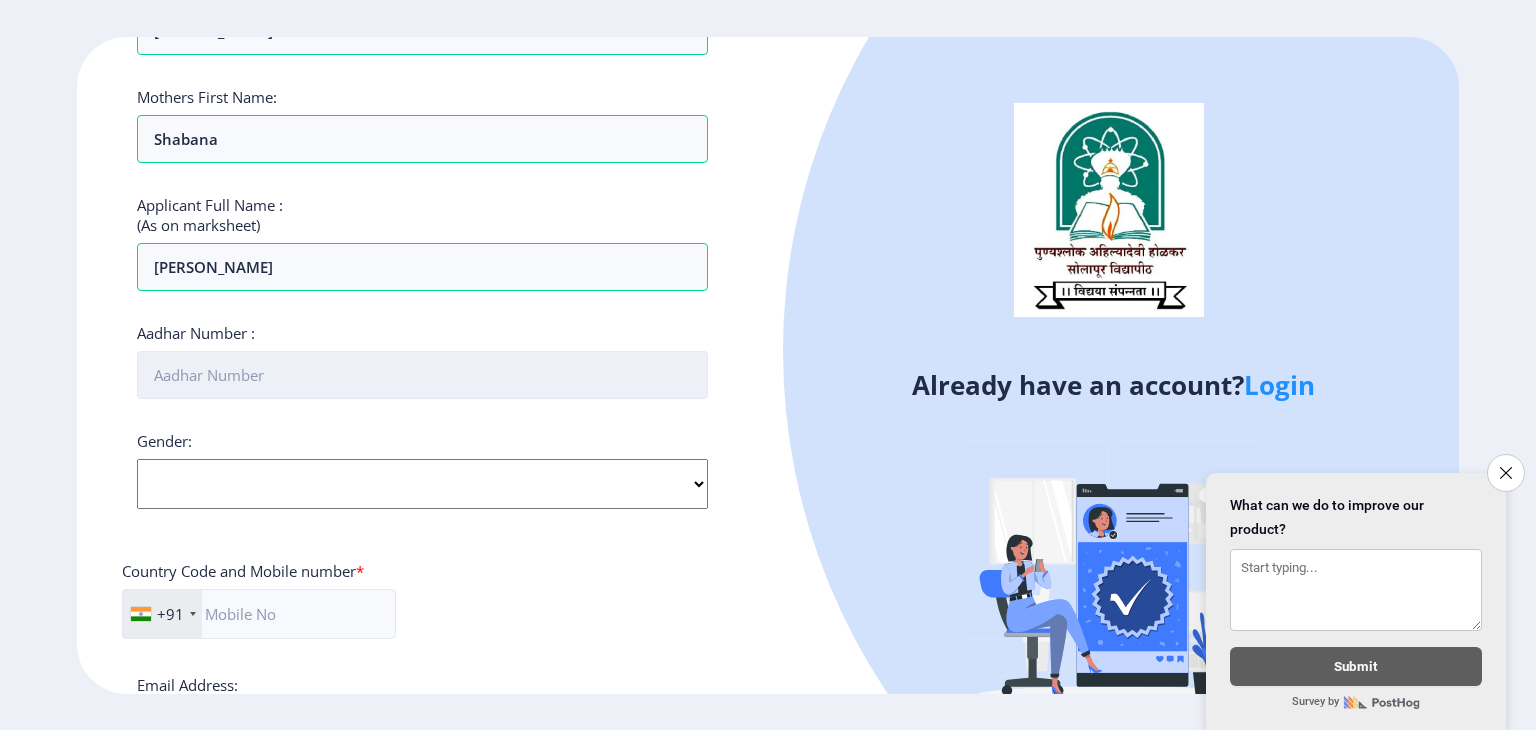 click on "Aadhar Number :" at bounding box center [422, 375] 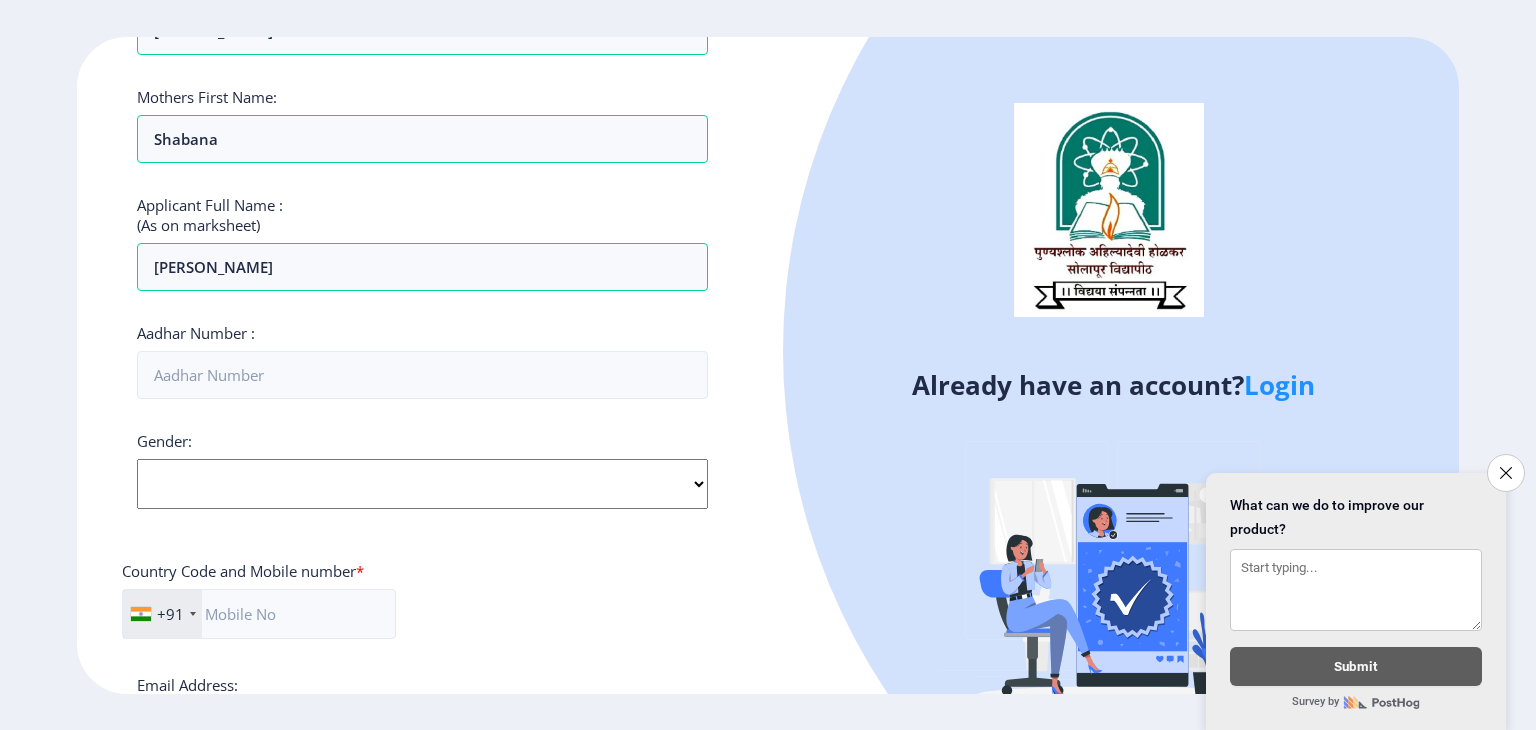 click on "Gender: Select Gender Male Female Other" 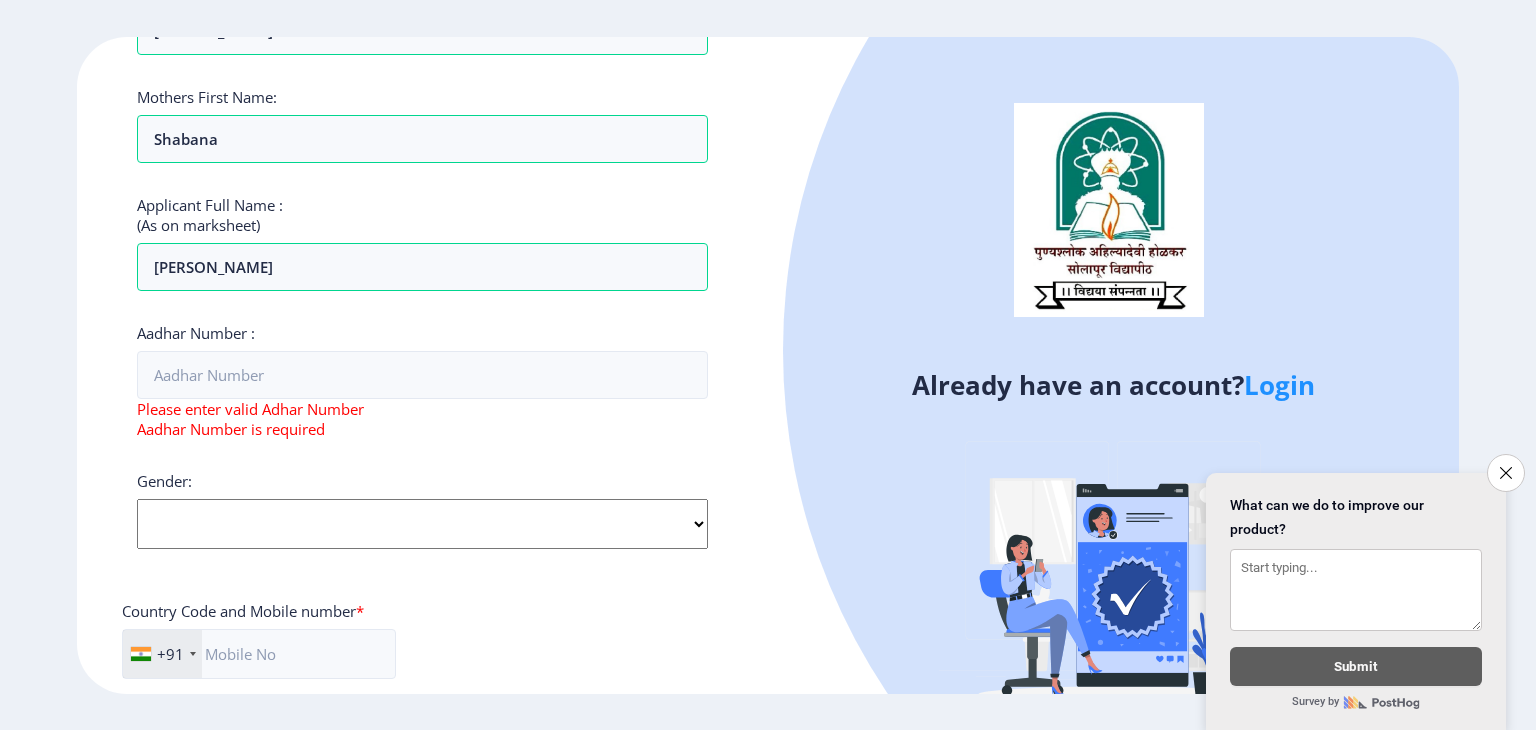 select on "[DEMOGRAPHIC_DATA]" 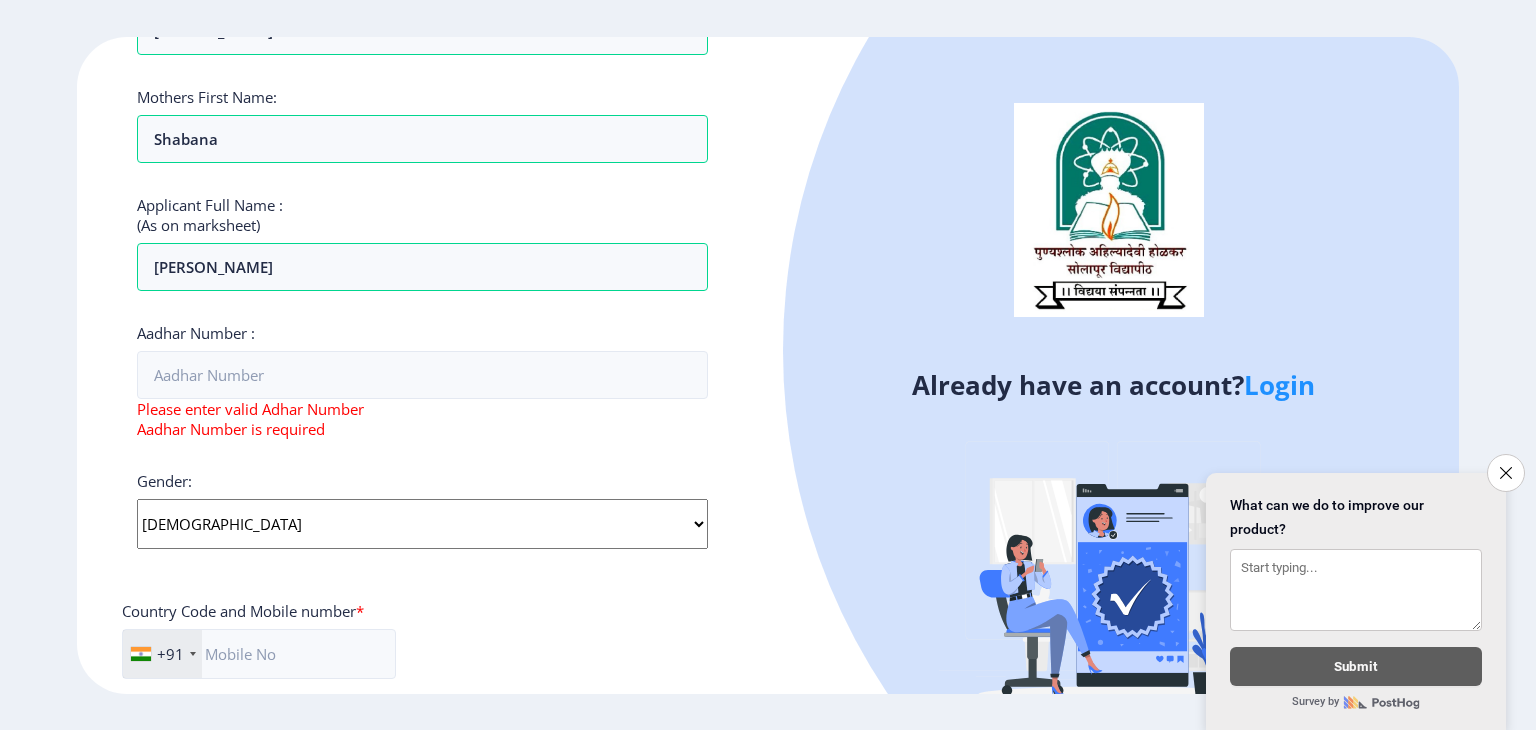 click on "Select Gender [DEMOGRAPHIC_DATA] [DEMOGRAPHIC_DATA] Other" 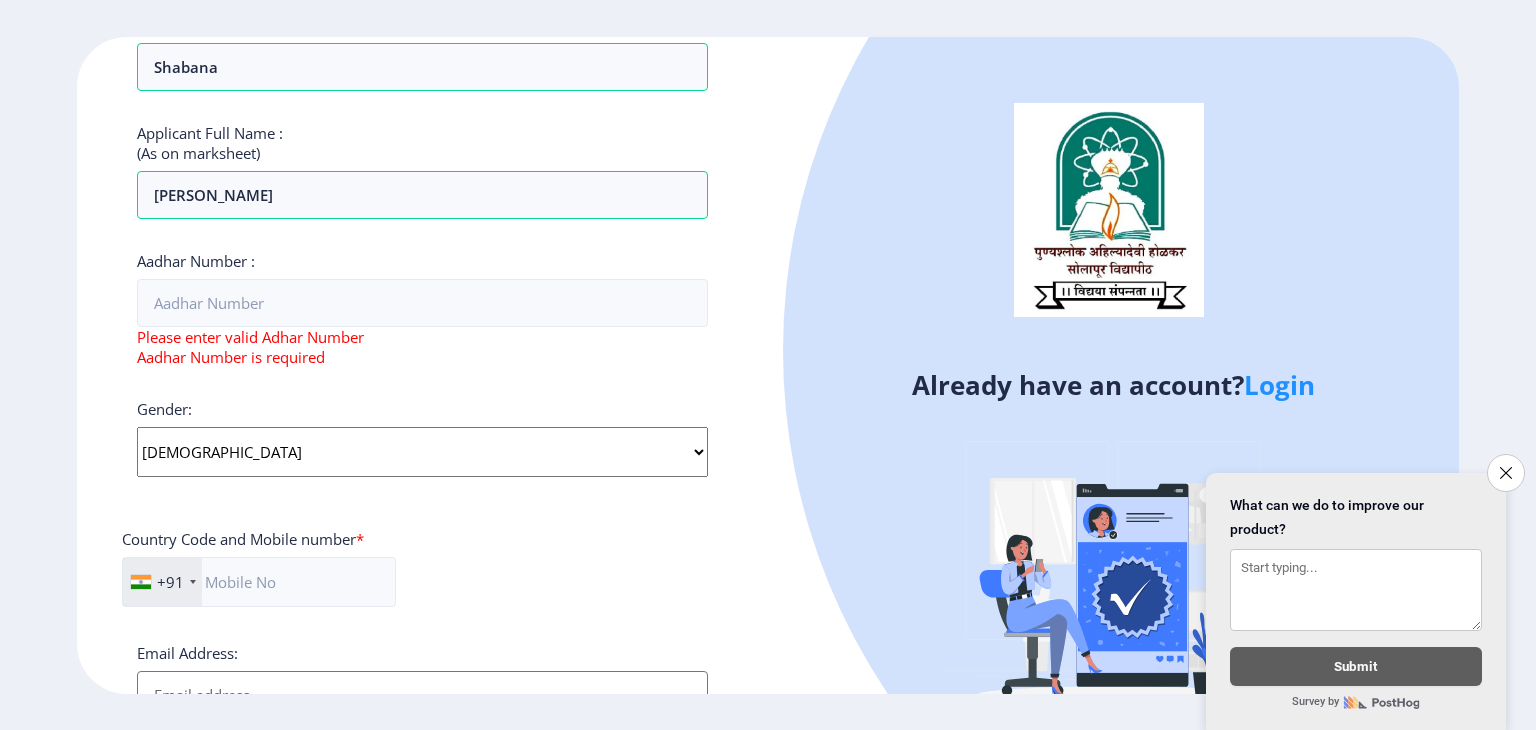 scroll, scrollTop: 372, scrollLeft: 0, axis: vertical 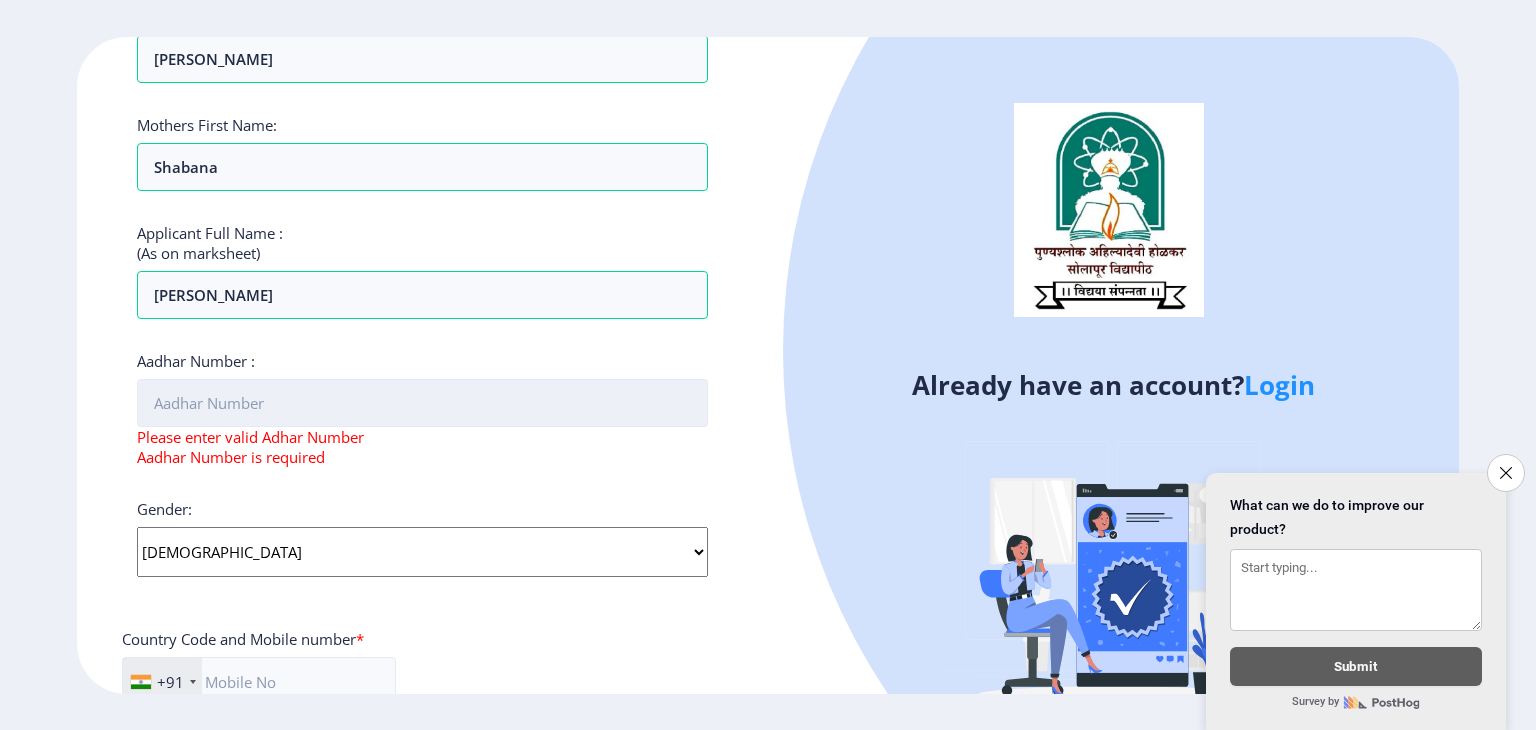 click on "Aadhar Number :" at bounding box center (422, 403) 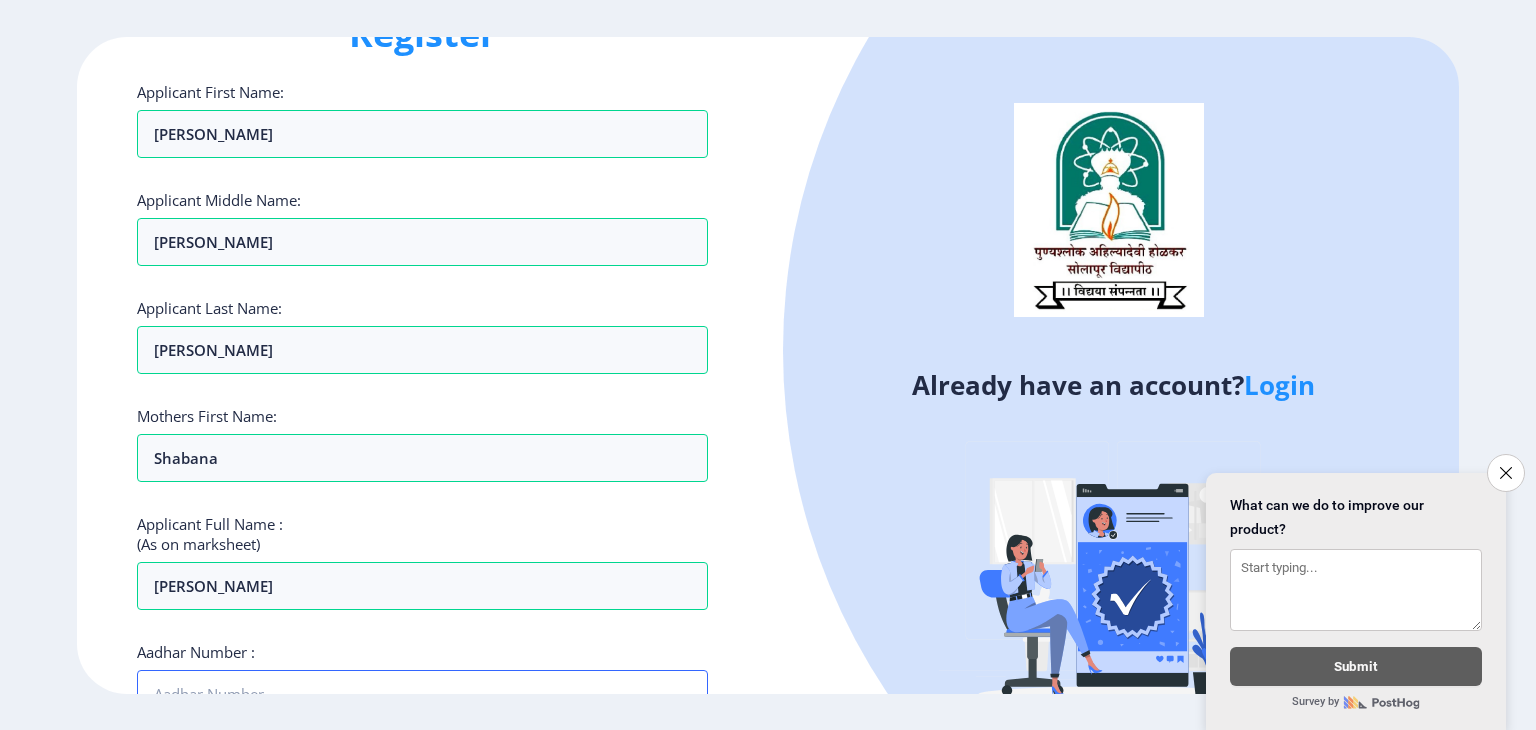 scroll, scrollTop: 72, scrollLeft: 0, axis: vertical 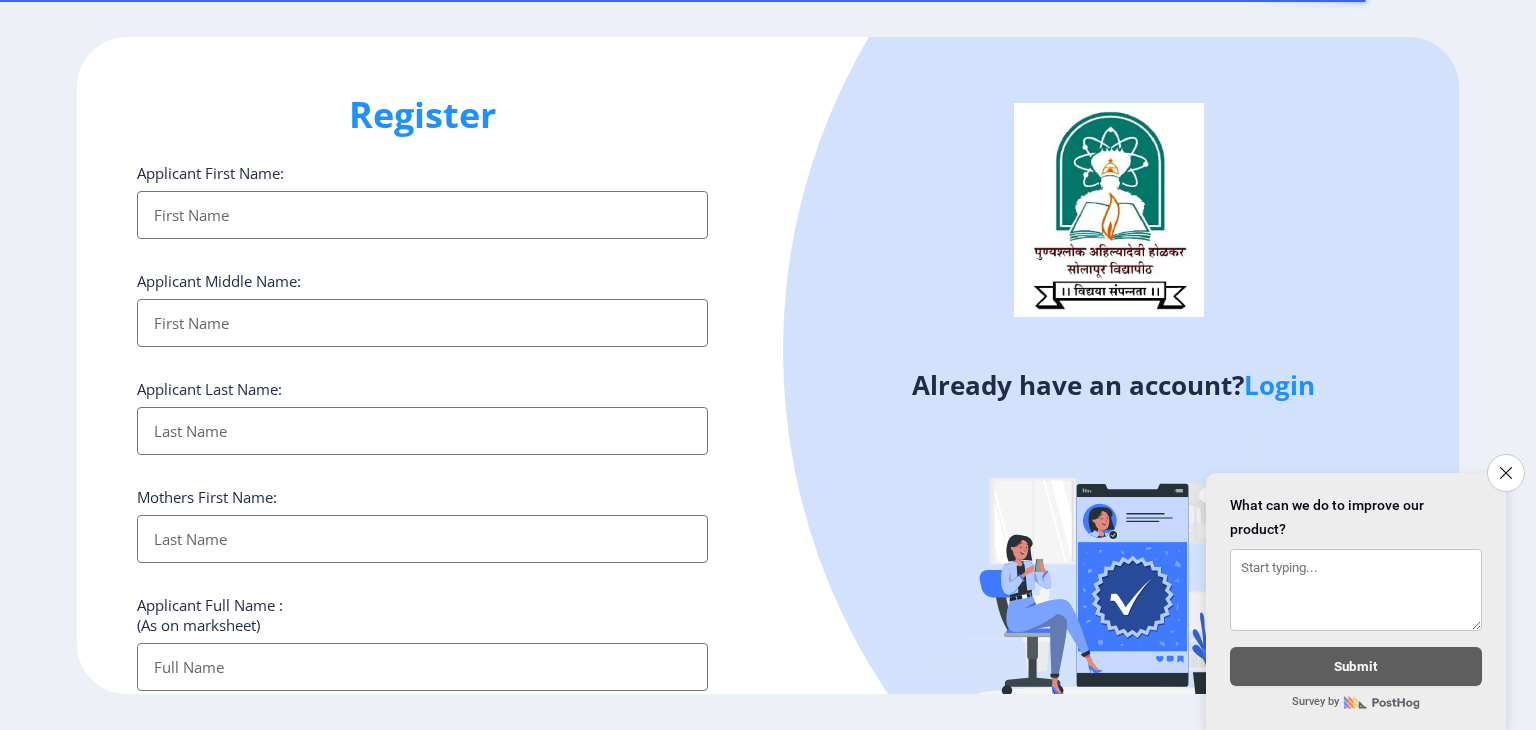 select 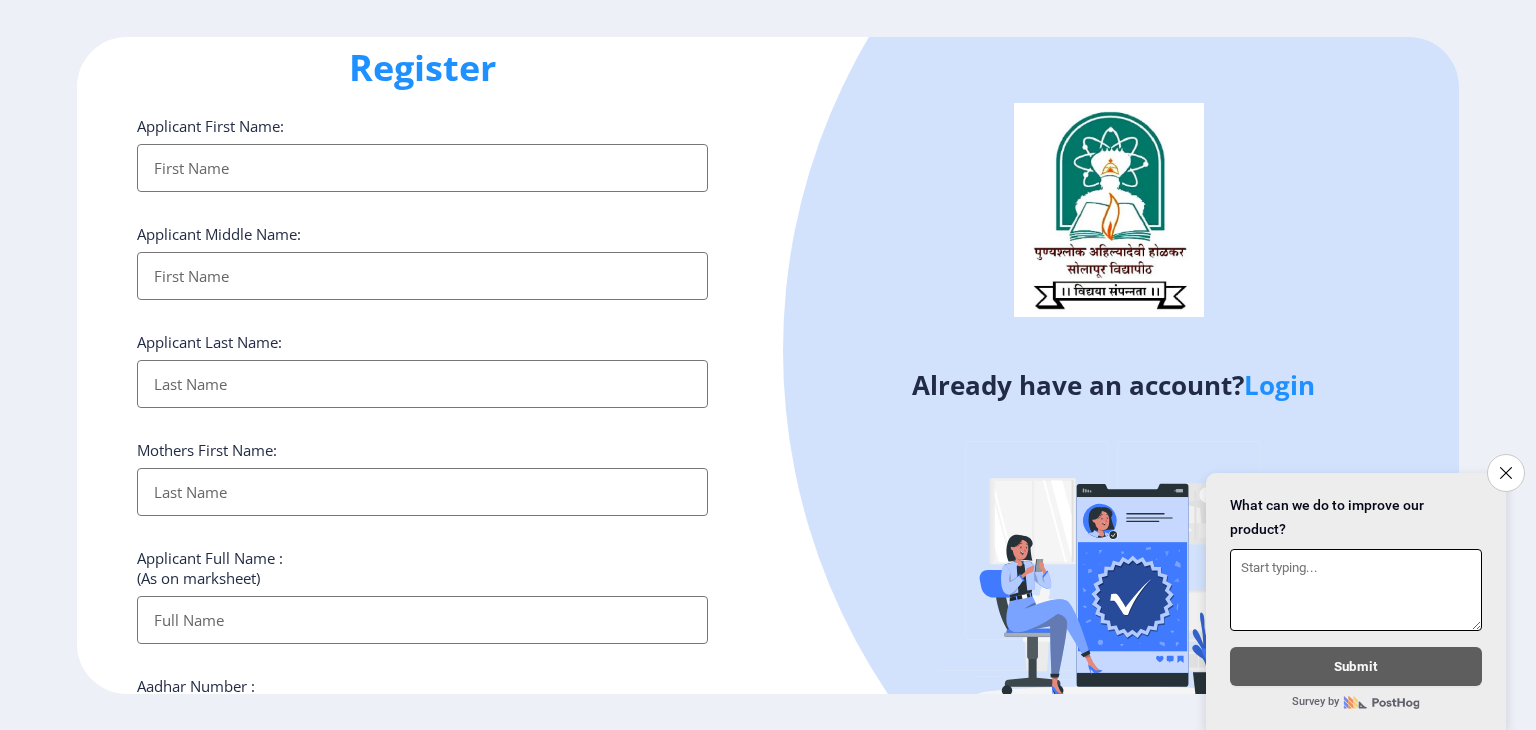 scroll, scrollTop: 0, scrollLeft: 0, axis: both 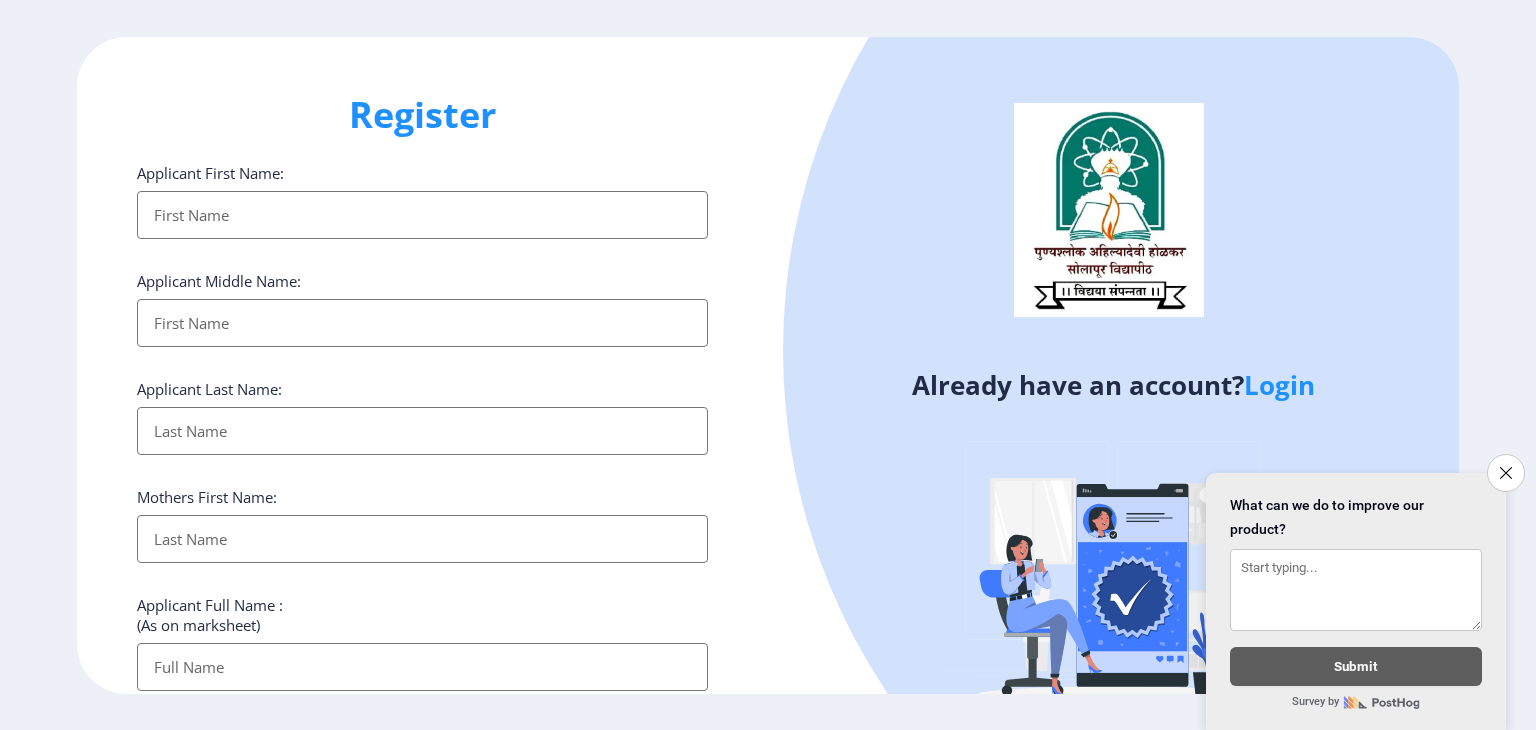 click on "Applicant First Name:" at bounding box center (422, 215) 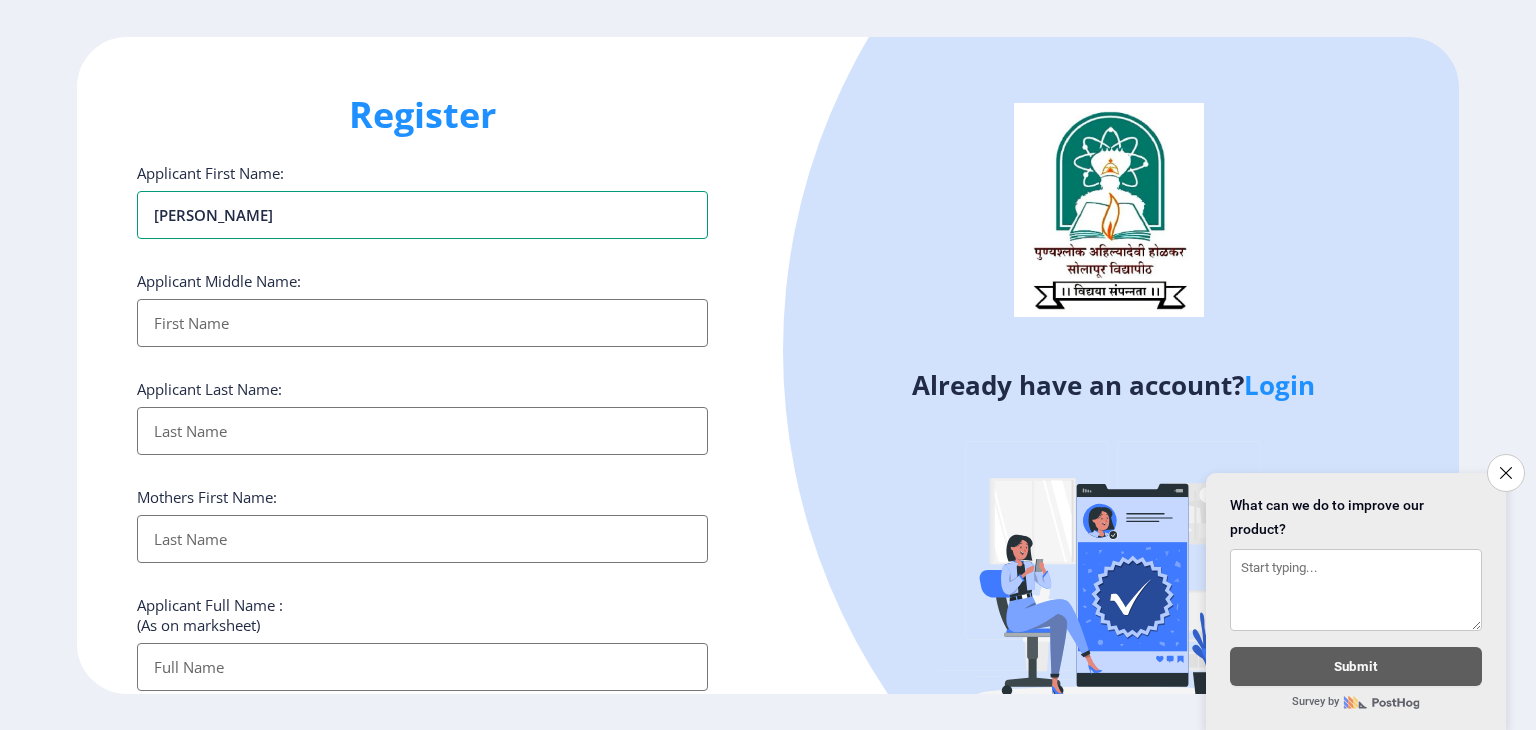 type on "[PERSON_NAME]" 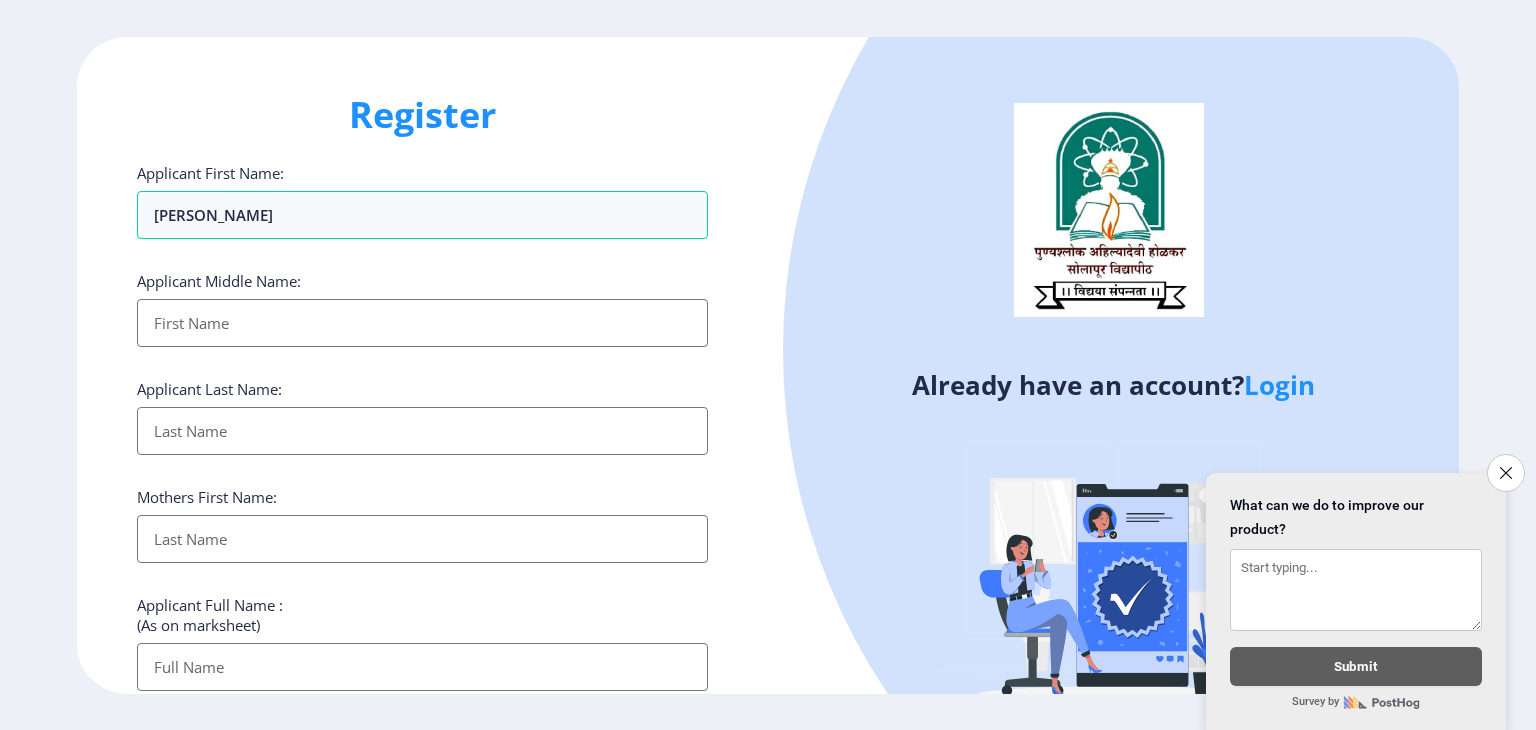 click on "Applicant First Name:" at bounding box center [422, 323] 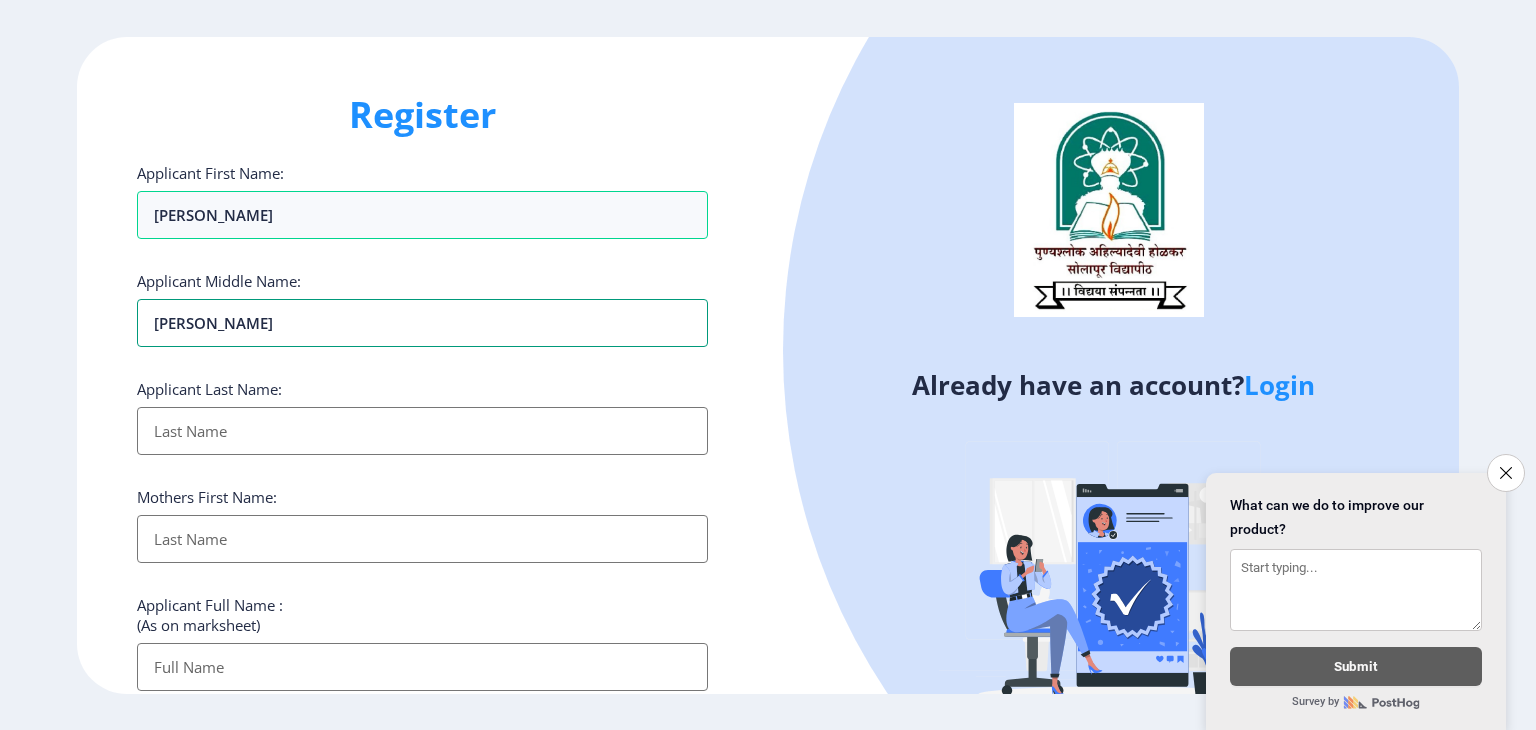 type on "[PERSON_NAME]" 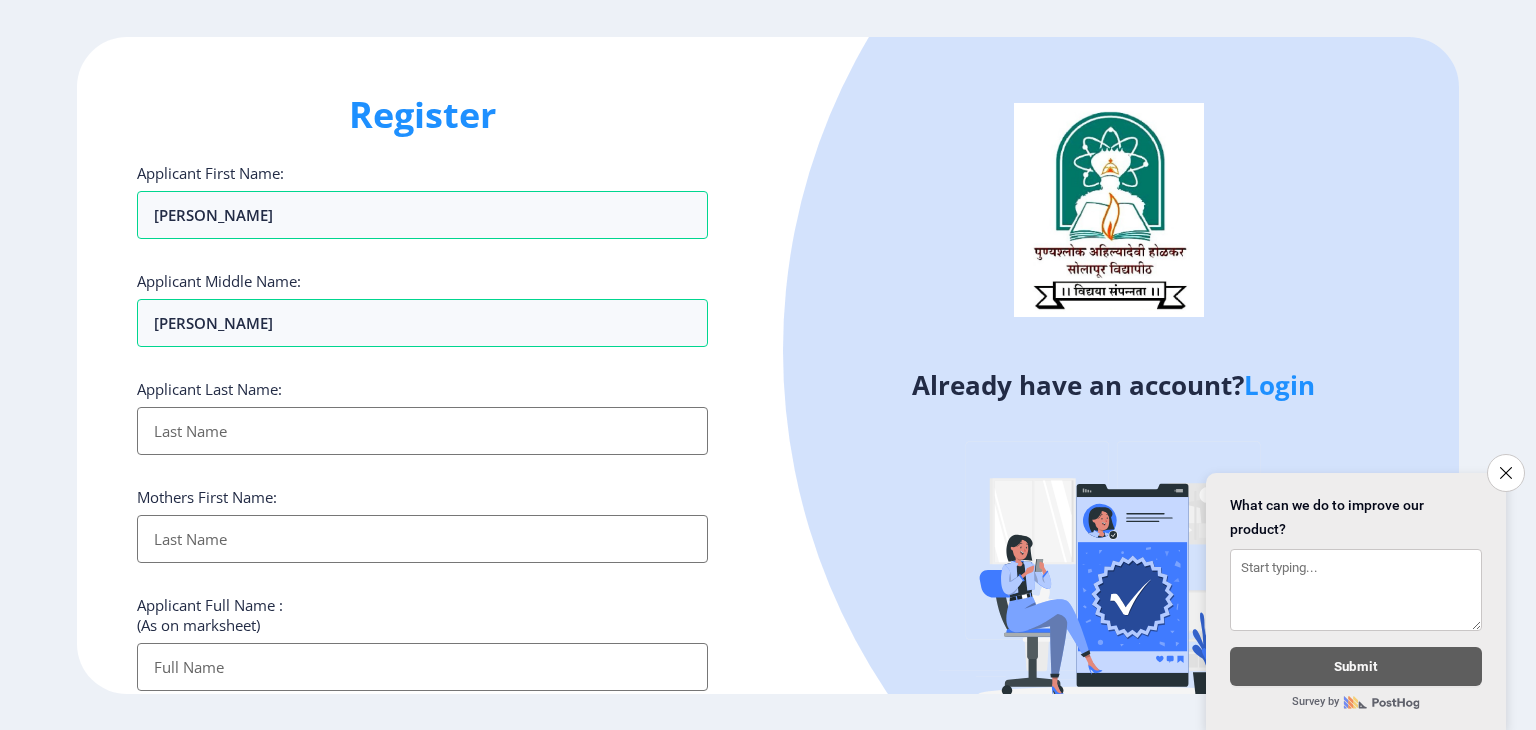 click on "Applicant First Name:" at bounding box center (422, 431) 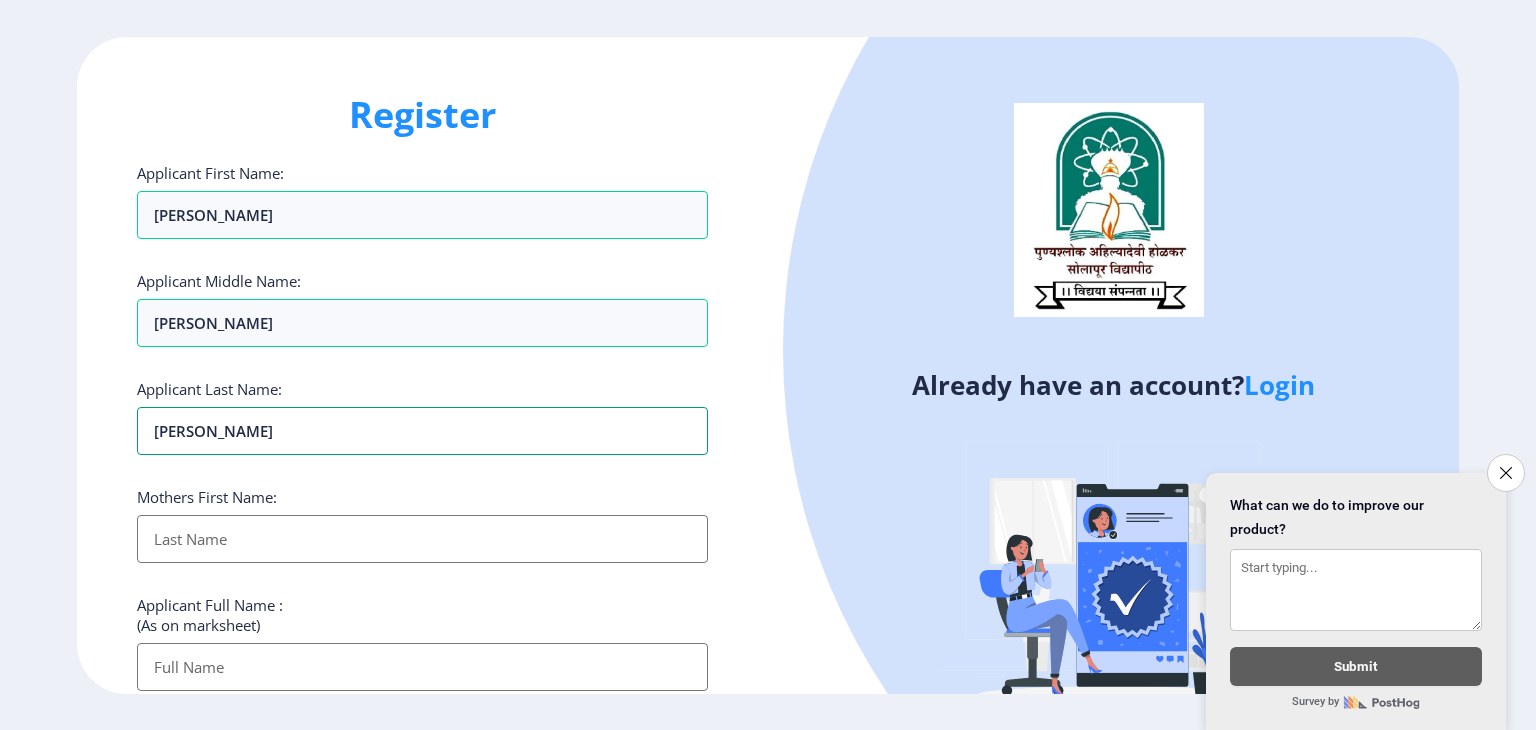 type on "[PERSON_NAME]" 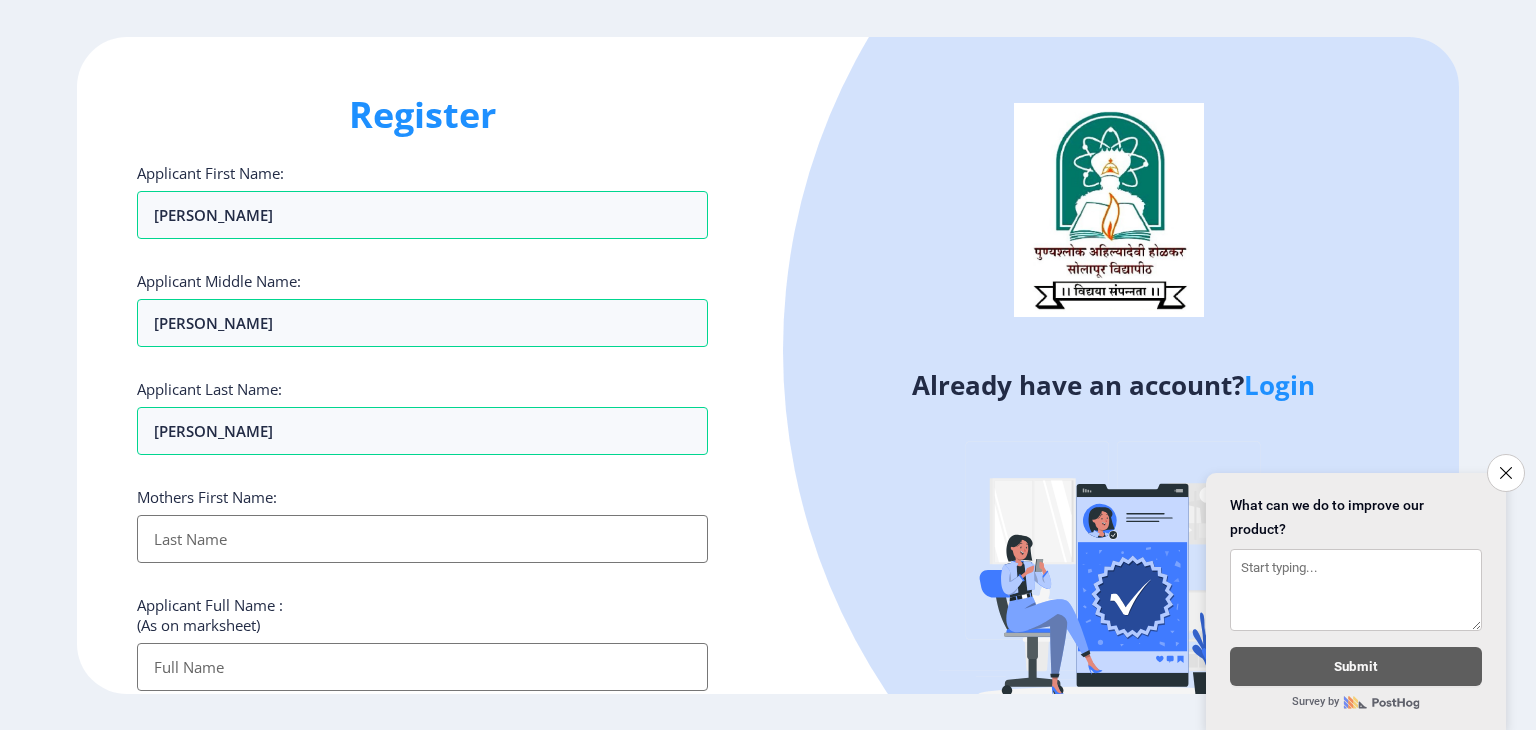 click on "Applicant First Name:" at bounding box center [422, 539] 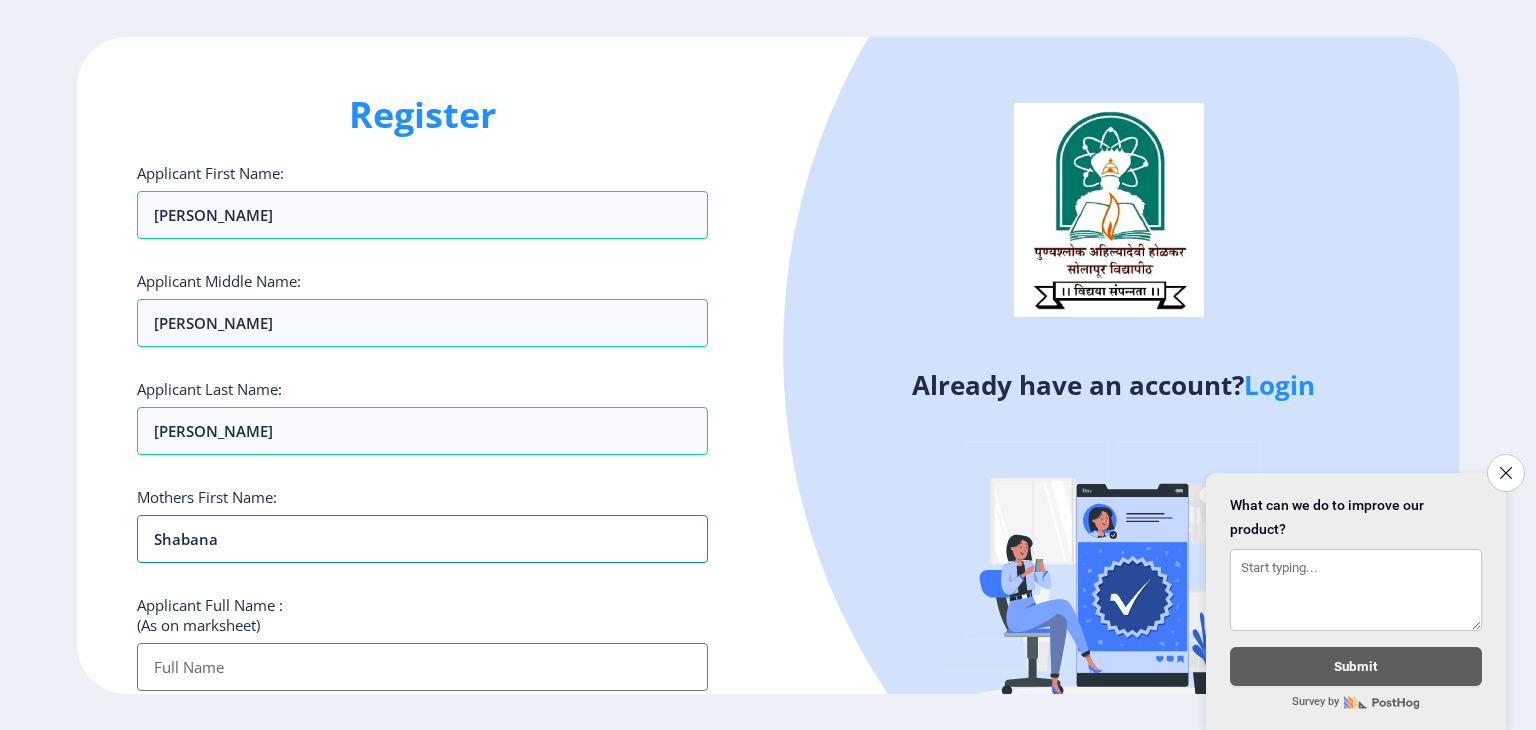 type on "Shabana" 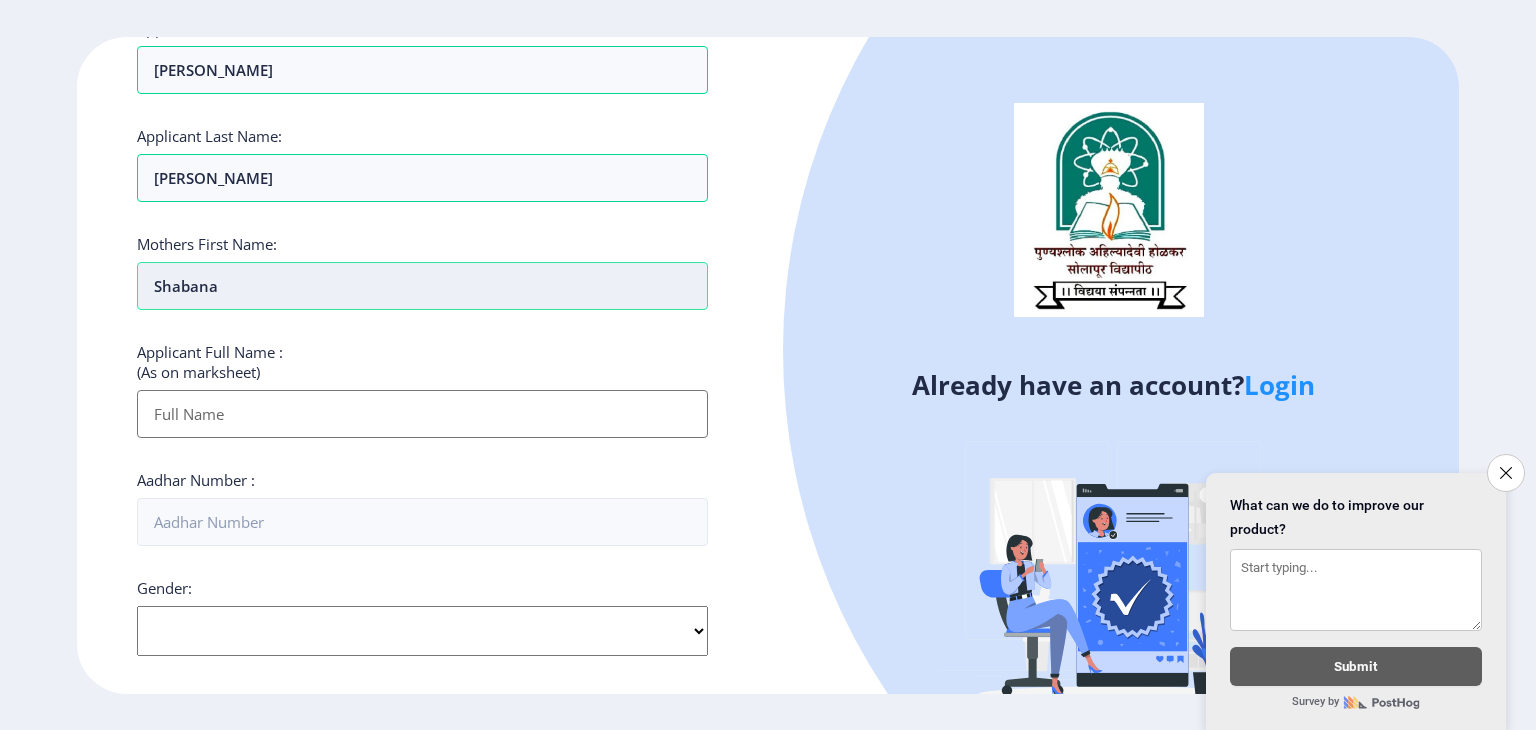 scroll, scrollTop: 300, scrollLeft: 0, axis: vertical 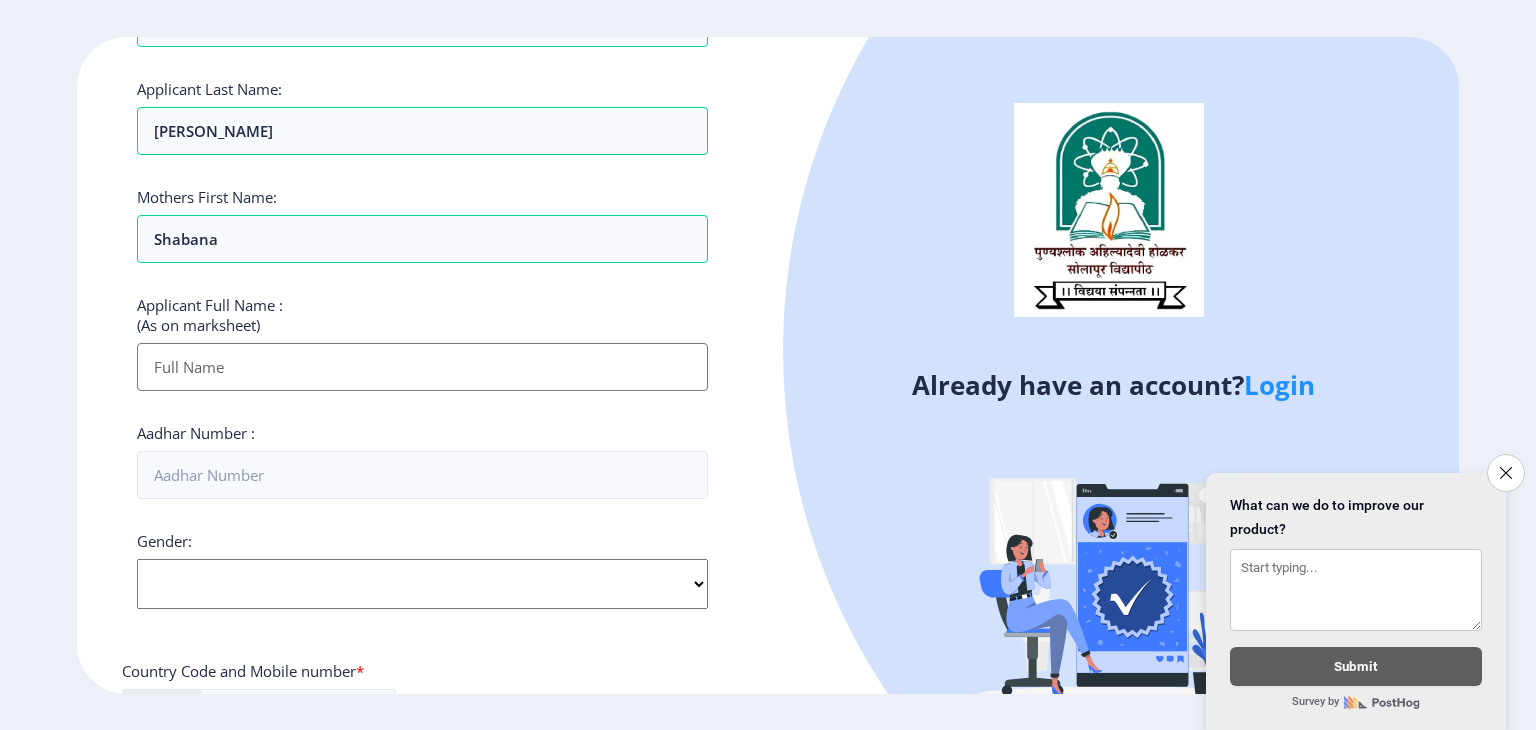 click on "Applicant First Name:" at bounding box center [422, 367] 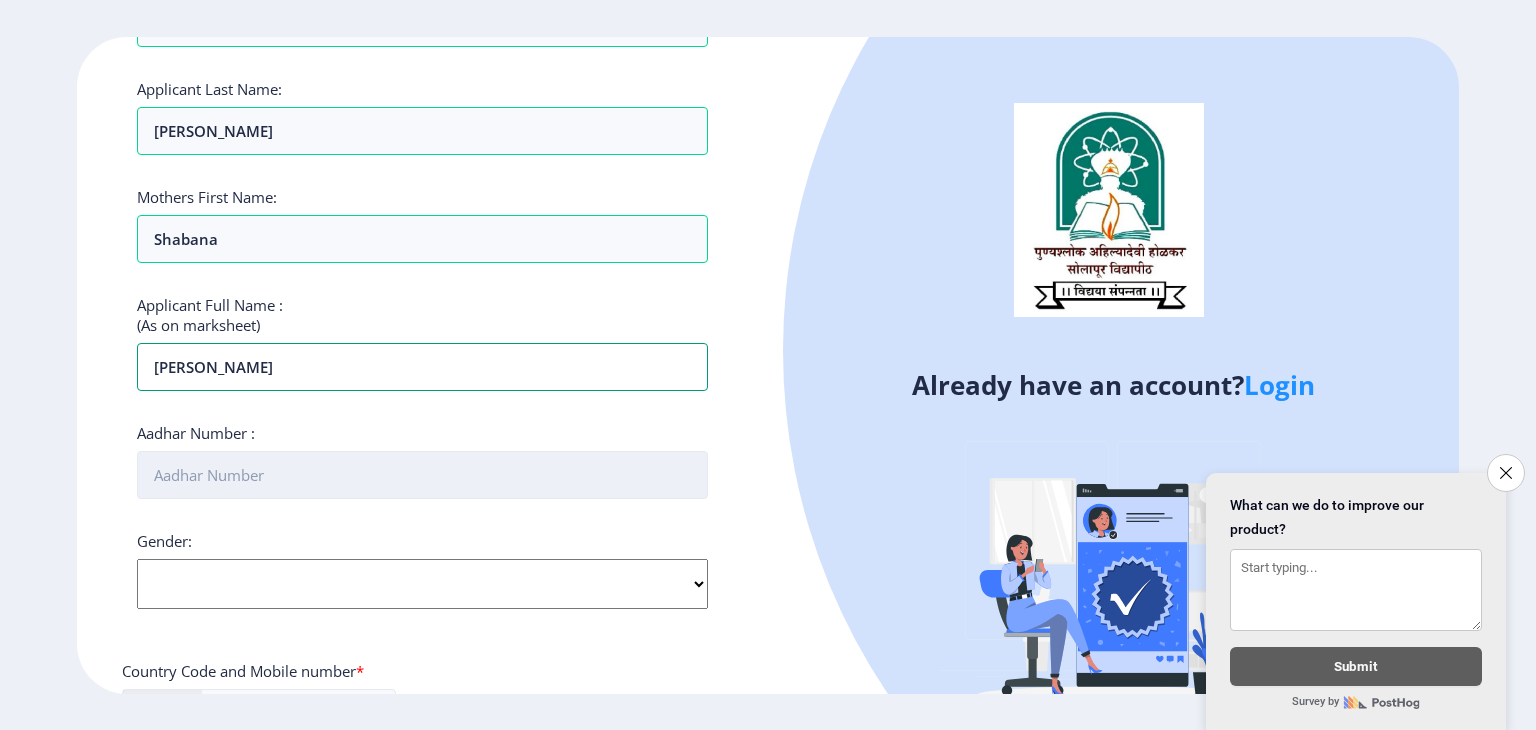 type on "[PERSON_NAME]" 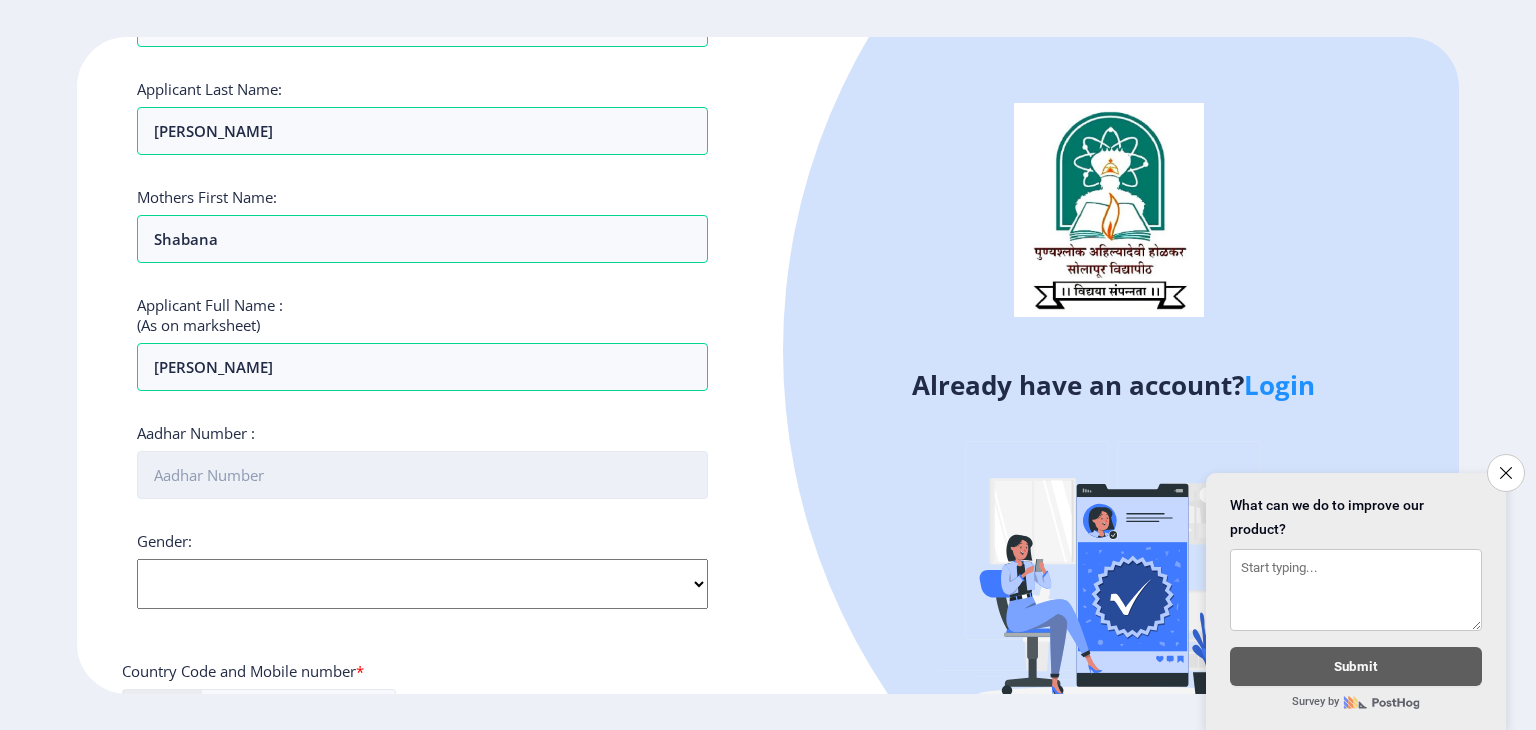 click on "Aadhar Number :" at bounding box center [422, 475] 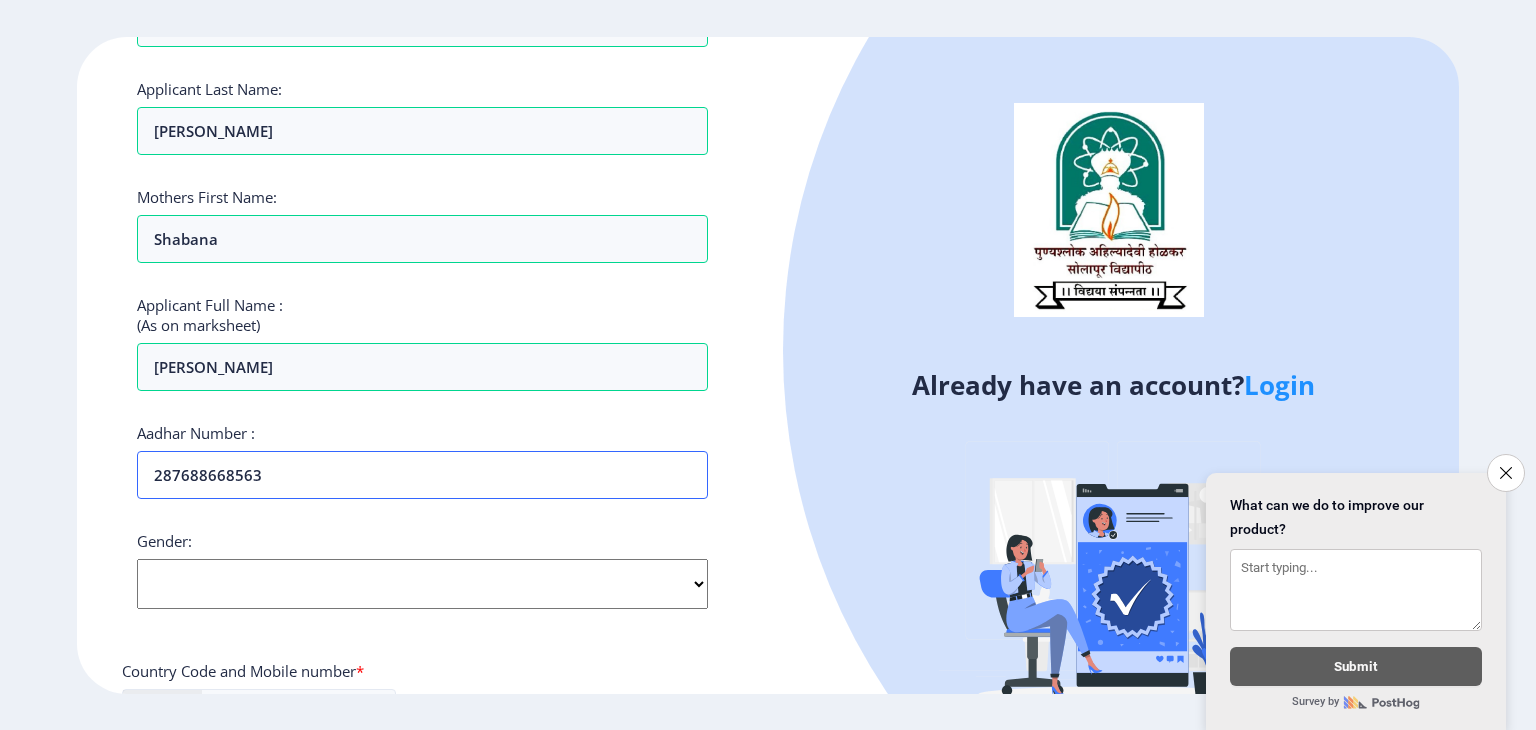 type on "287688668563" 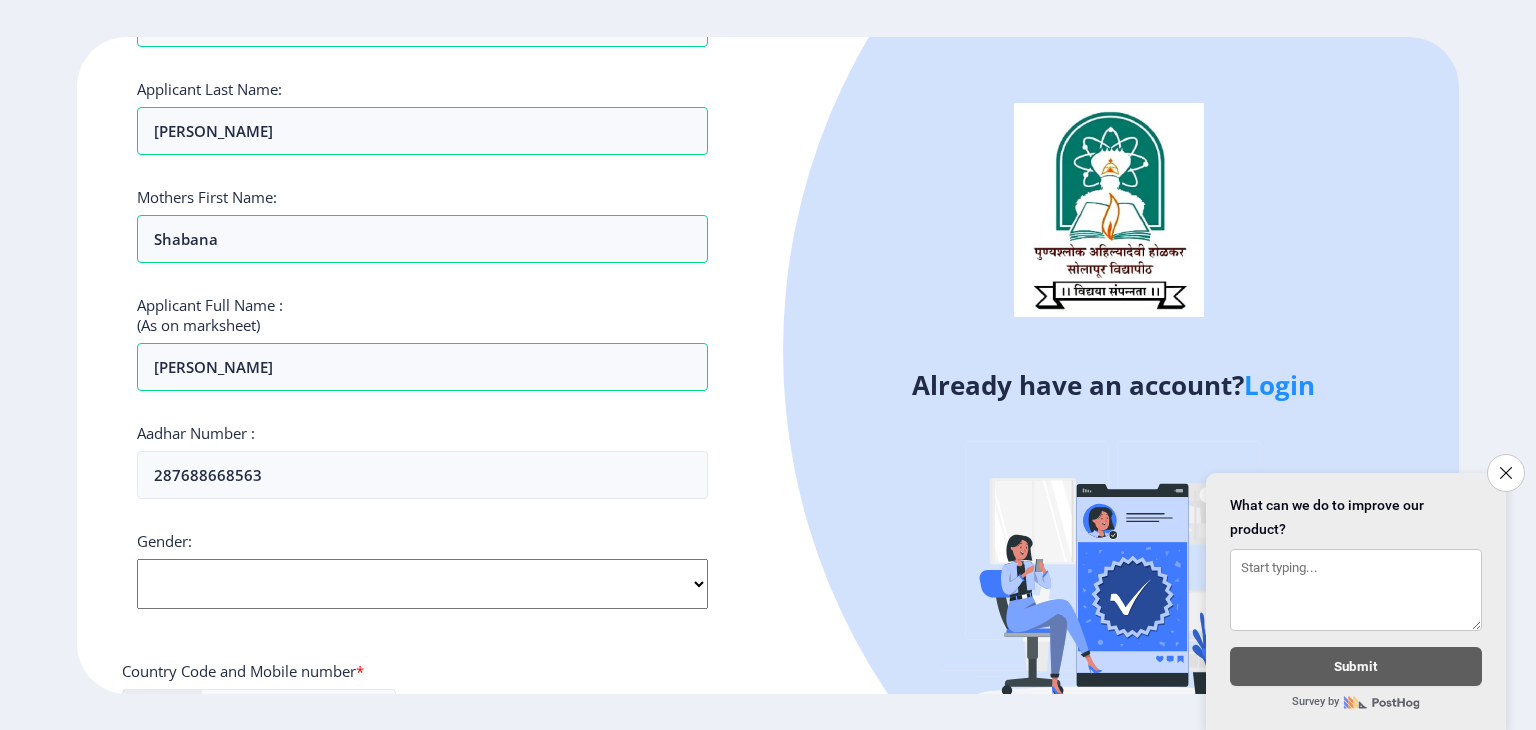 click on "Select Gender [DEMOGRAPHIC_DATA] [DEMOGRAPHIC_DATA] Other" 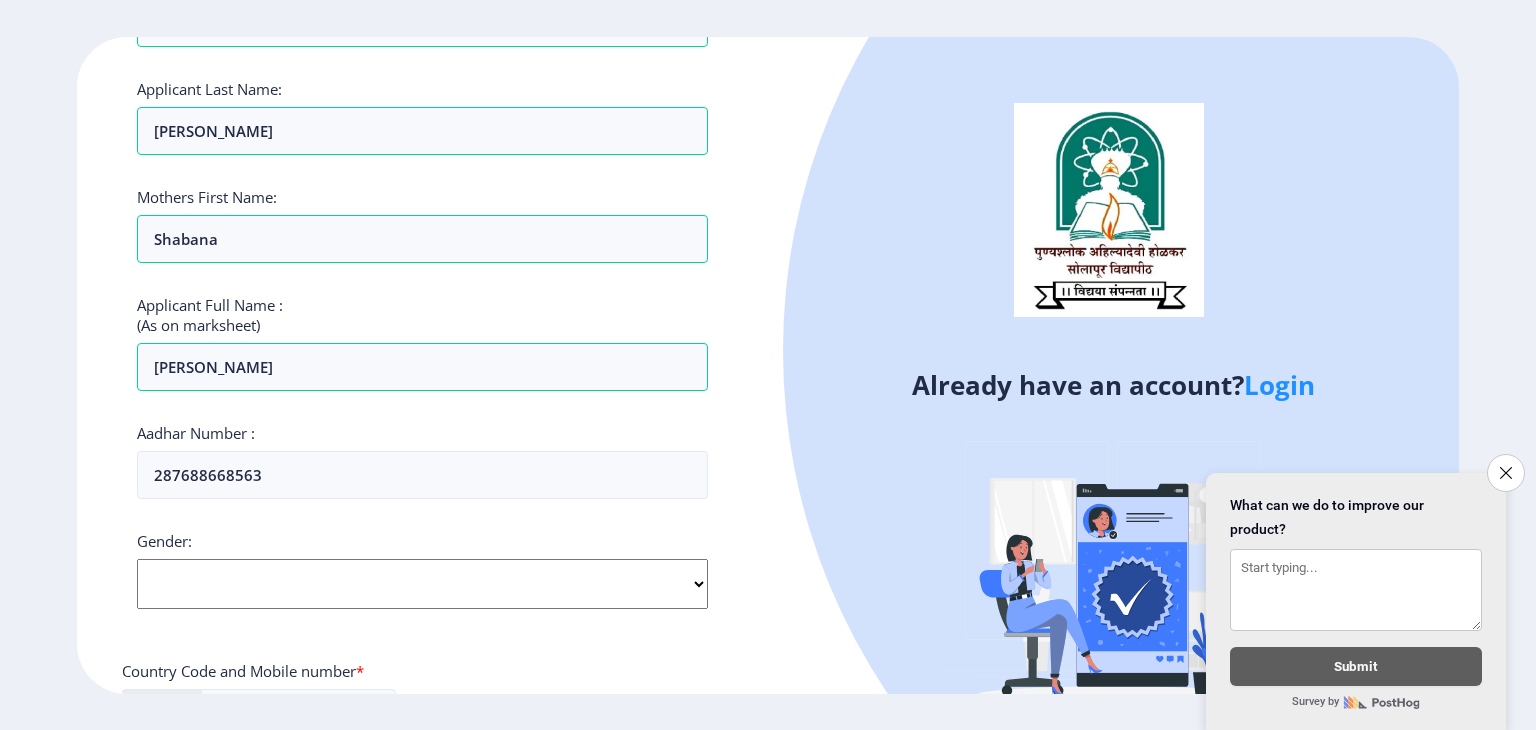 select on "[DEMOGRAPHIC_DATA]" 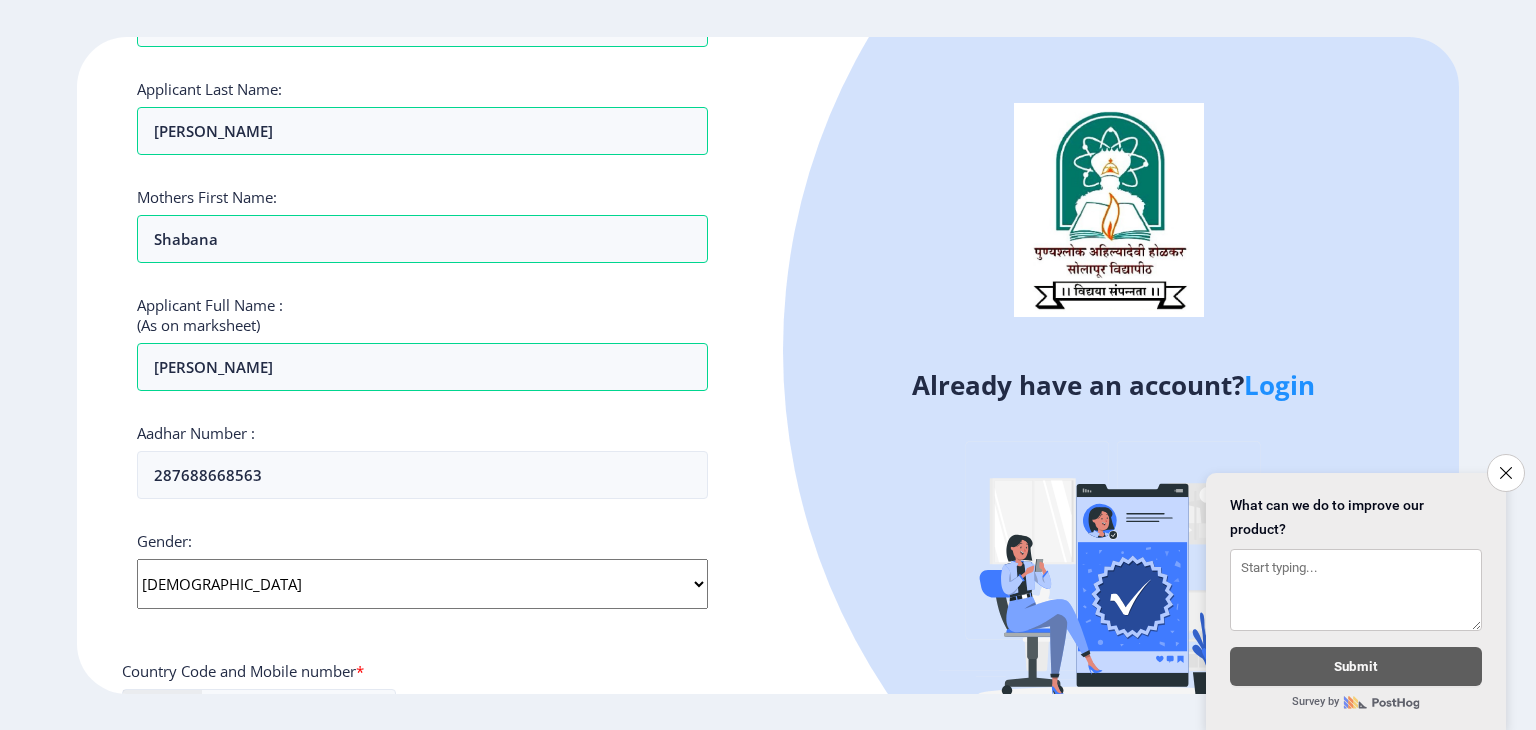 click on "Select Gender [DEMOGRAPHIC_DATA] [DEMOGRAPHIC_DATA] Other" 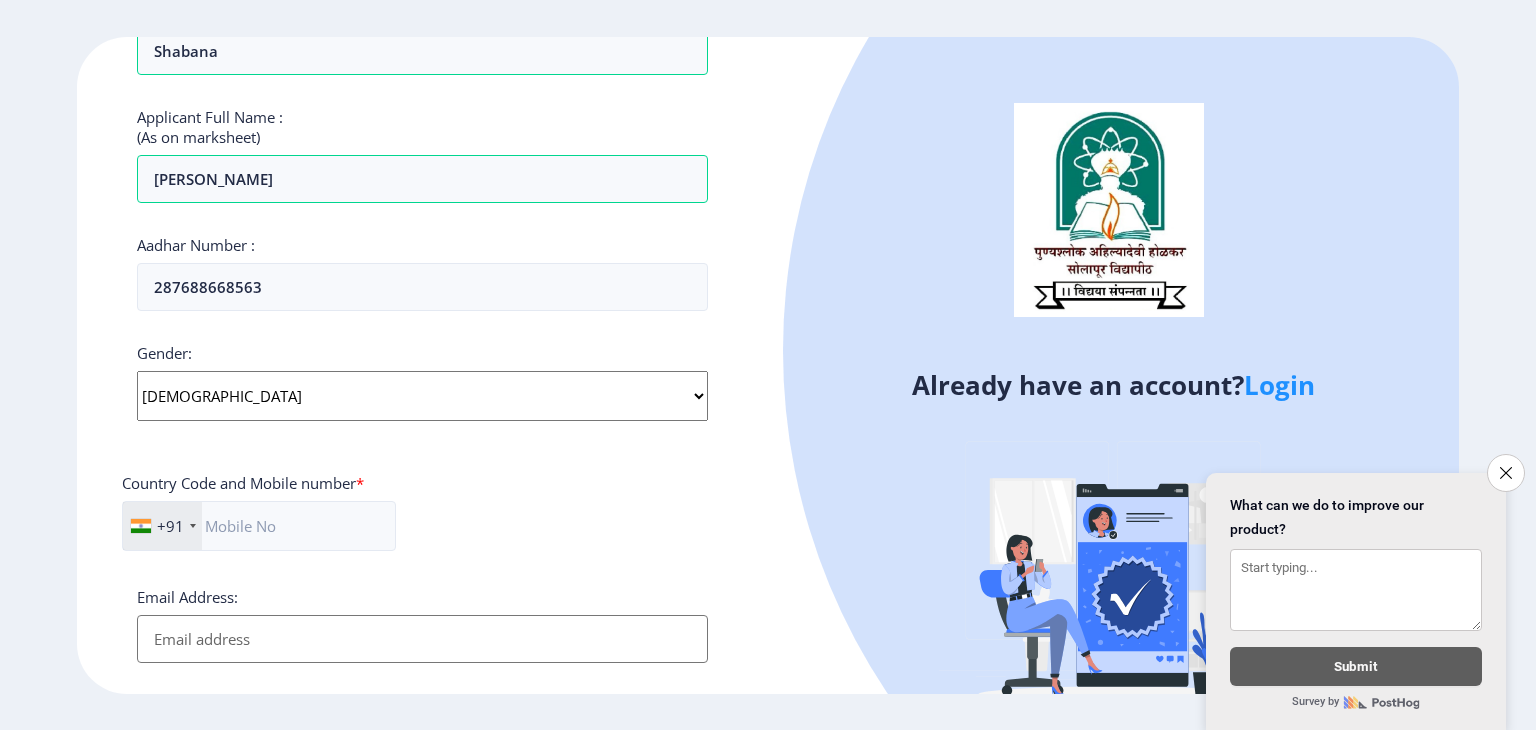 scroll, scrollTop: 500, scrollLeft: 0, axis: vertical 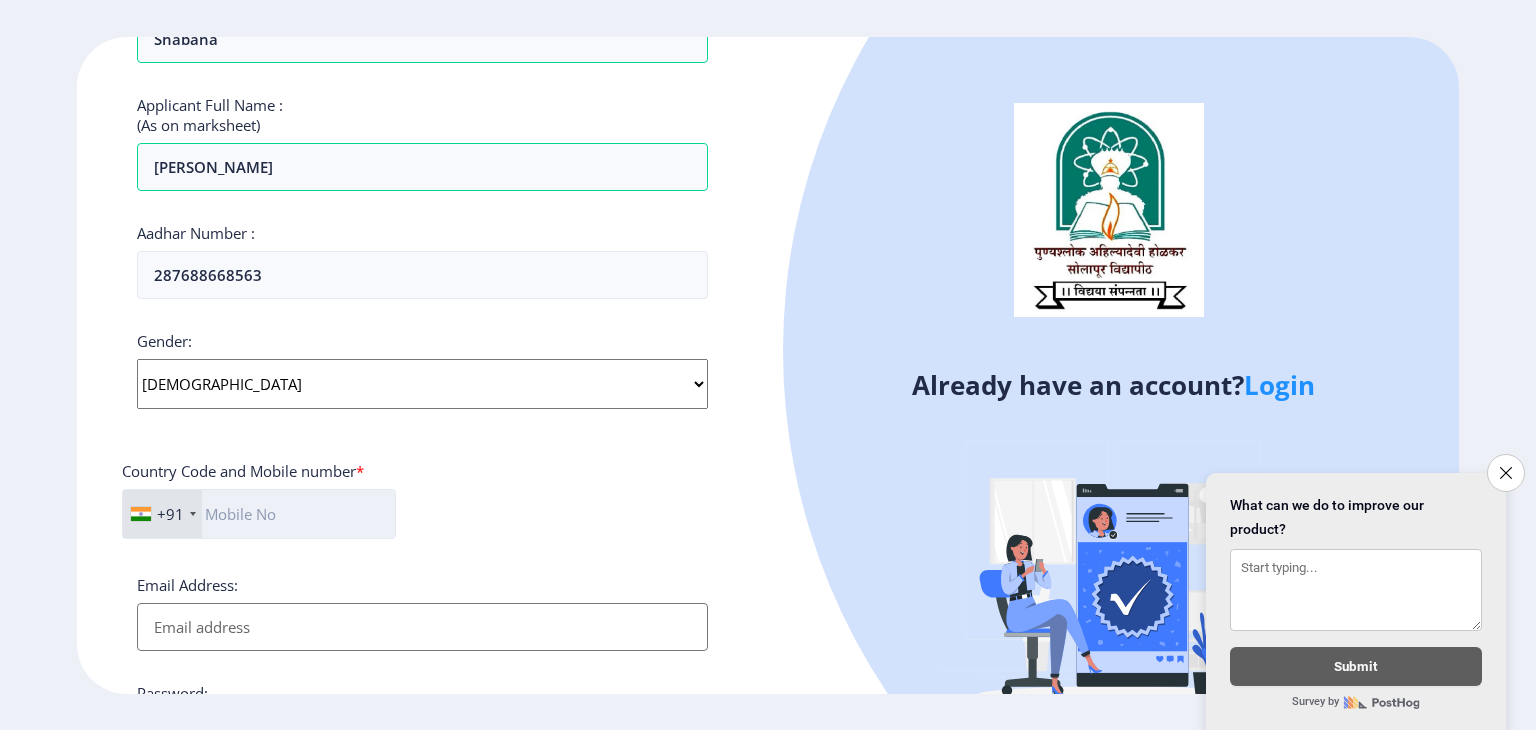 click 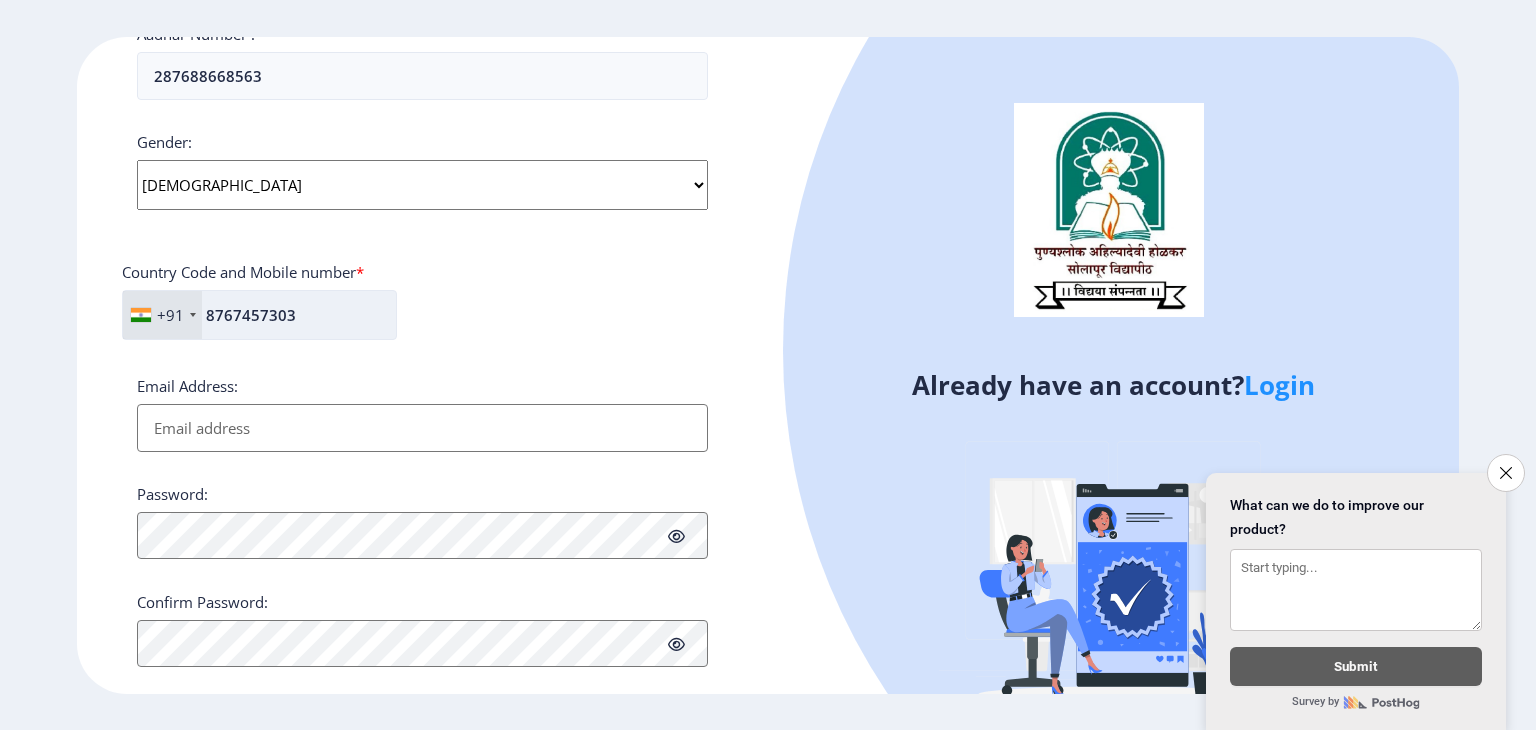 scroll, scrollTop: 700, scrollLeft: 0, axis: vertical 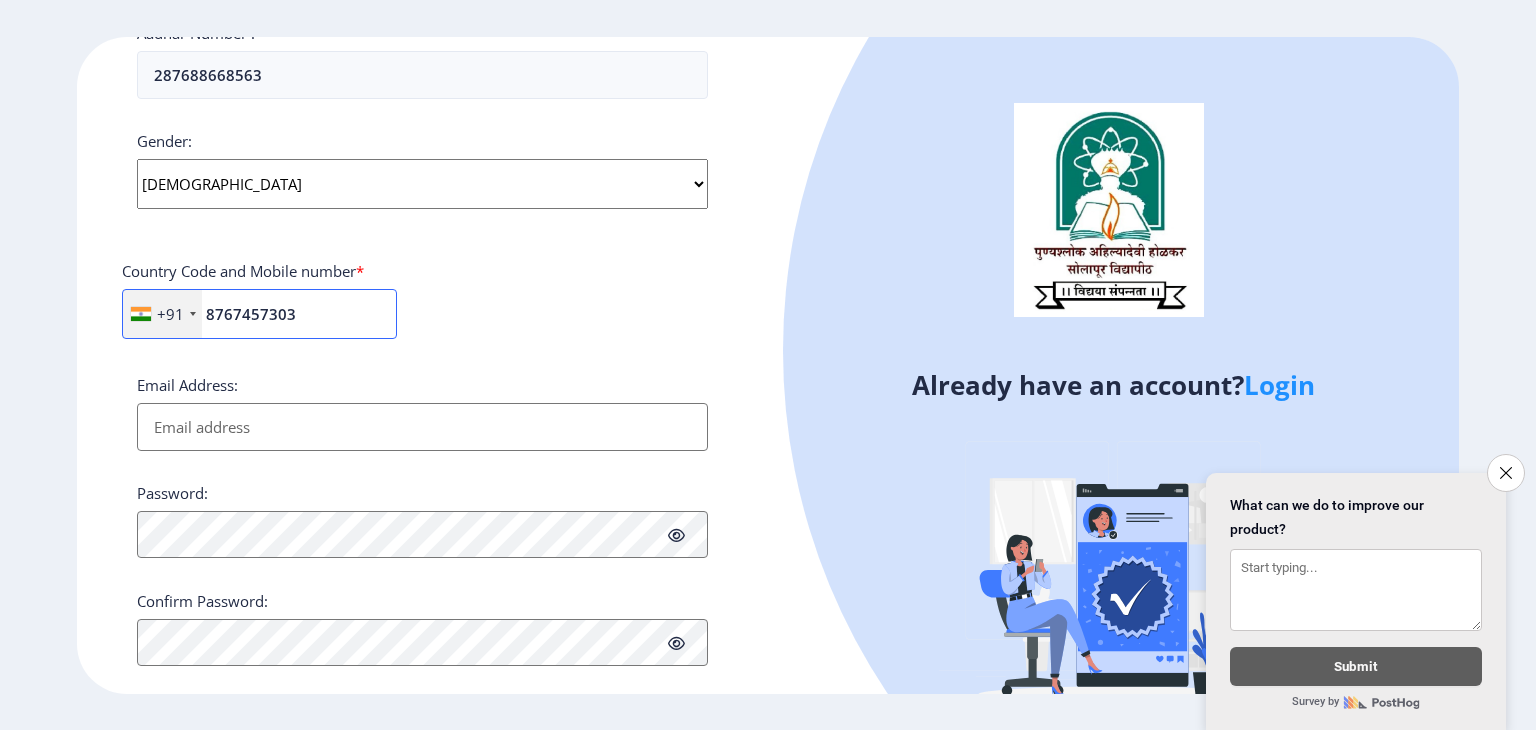 type on "8767457303" 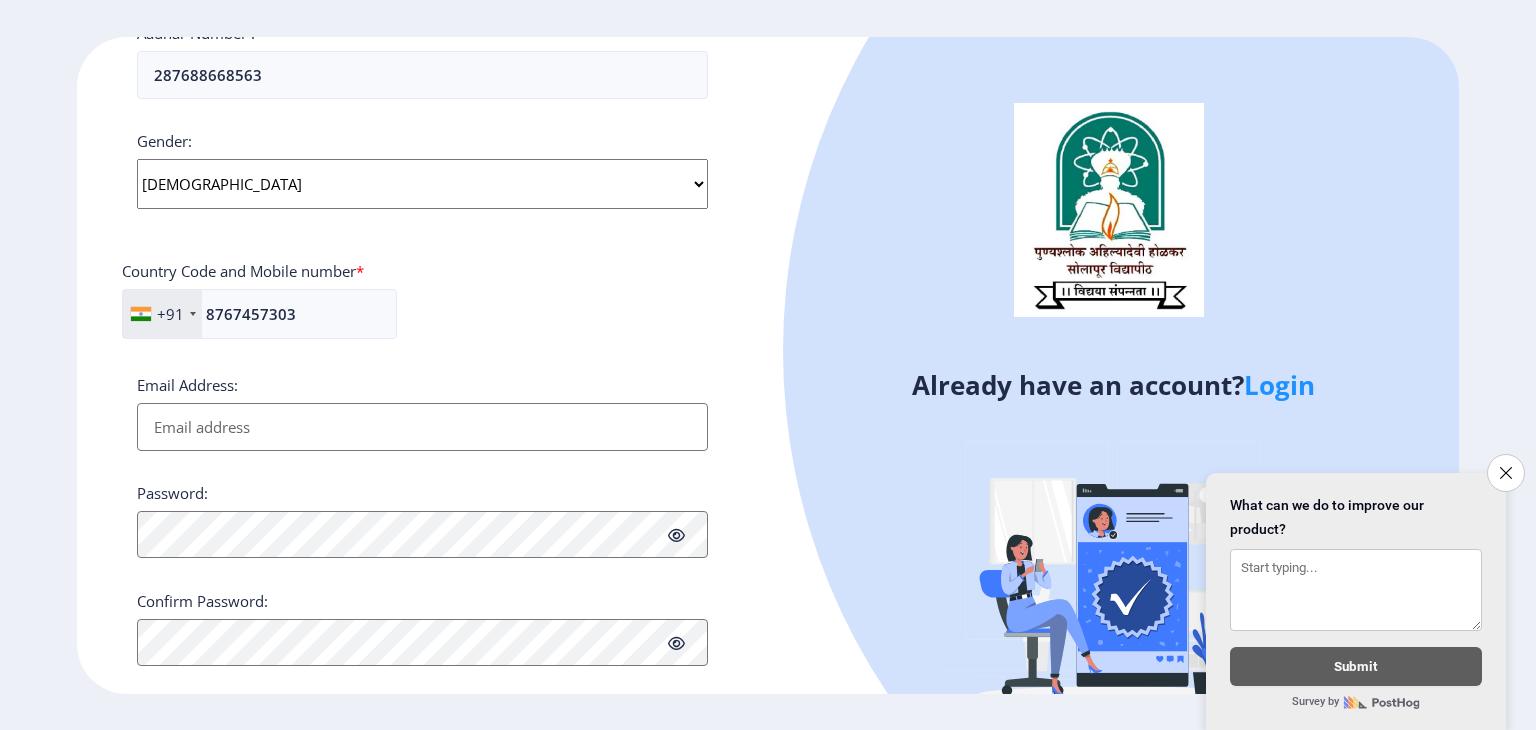 click on "Email Address:" at bounding box center (422, 427) 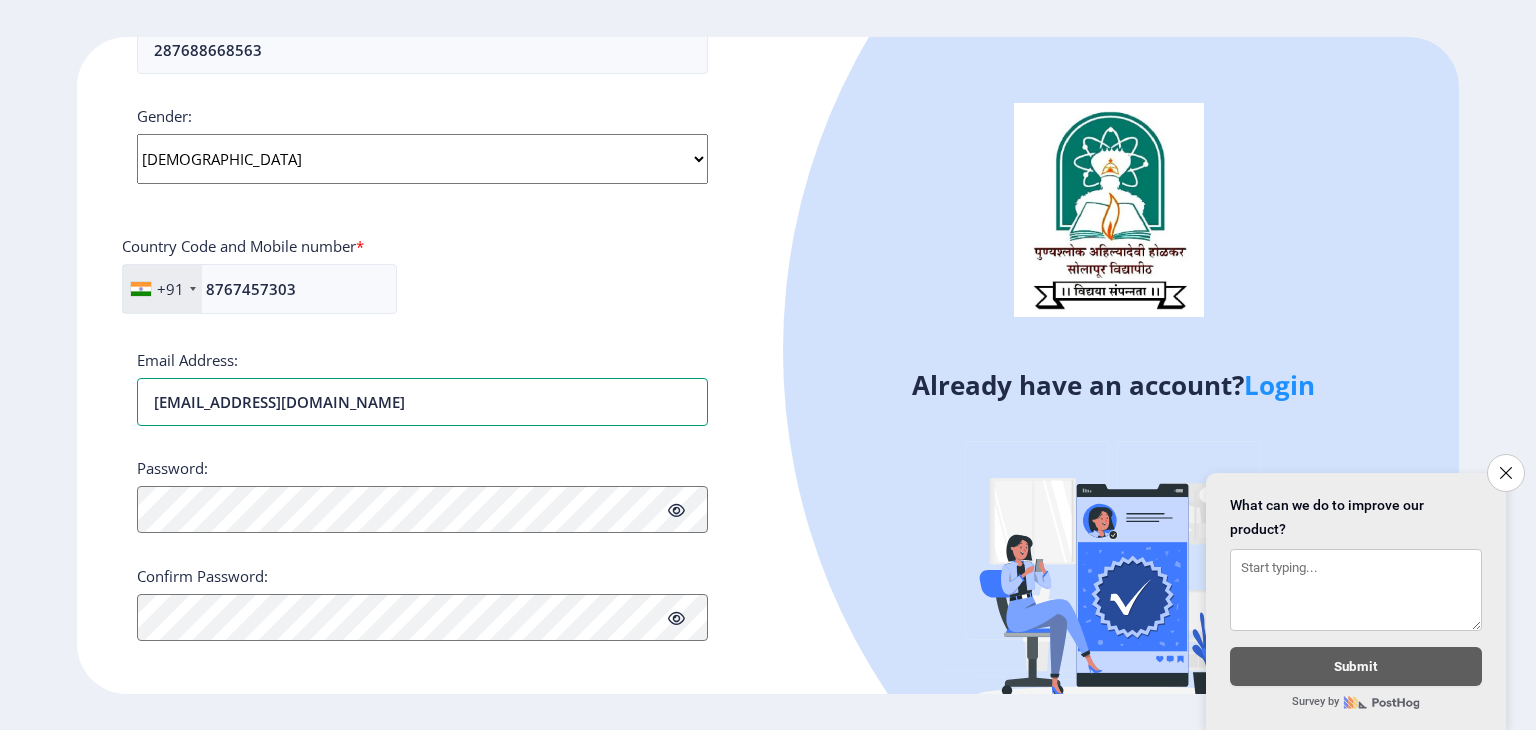 scroll, scrollTop: 732, scrollLeft: 0, axis: vertical 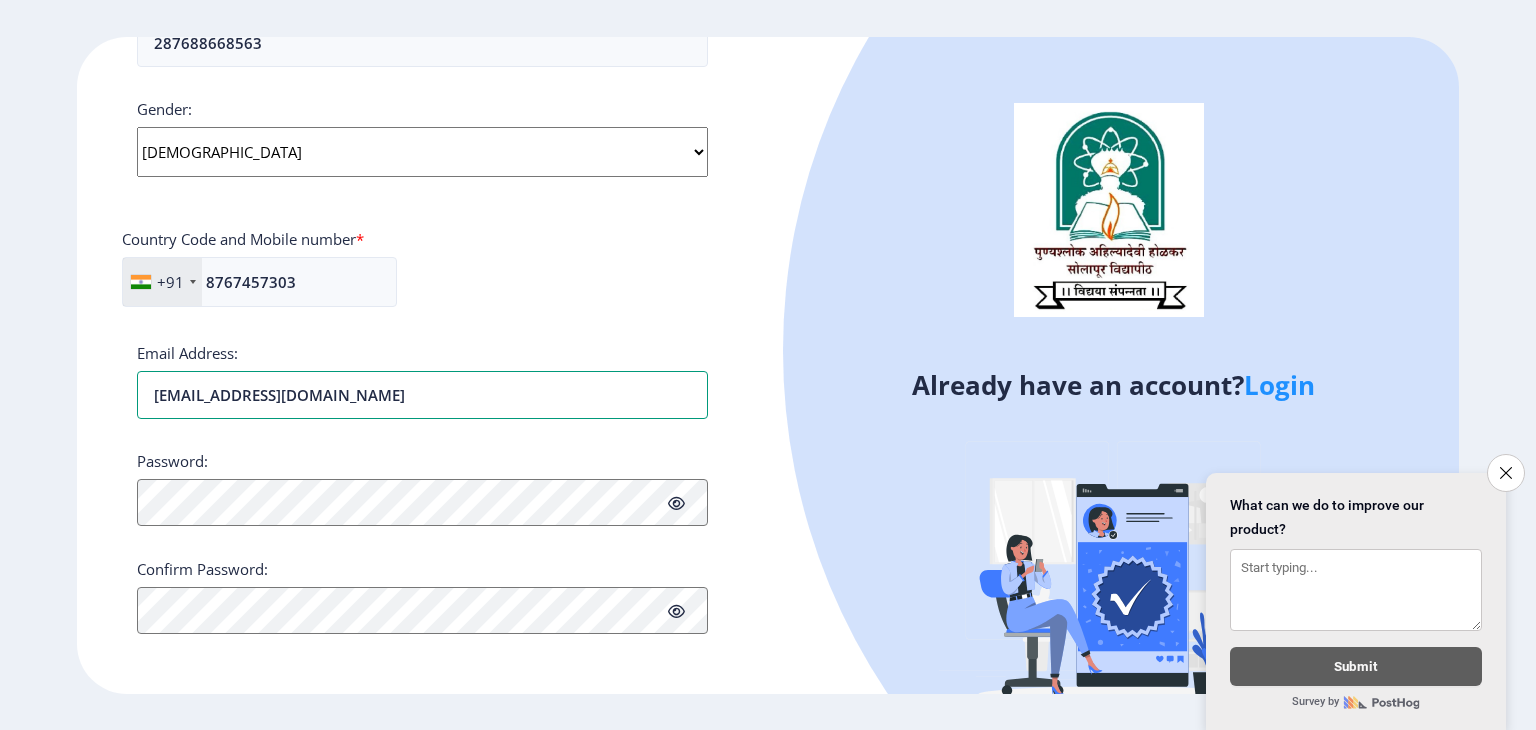 type on "[EMAIL_ADDRESS][DOMAIN_NAME]" 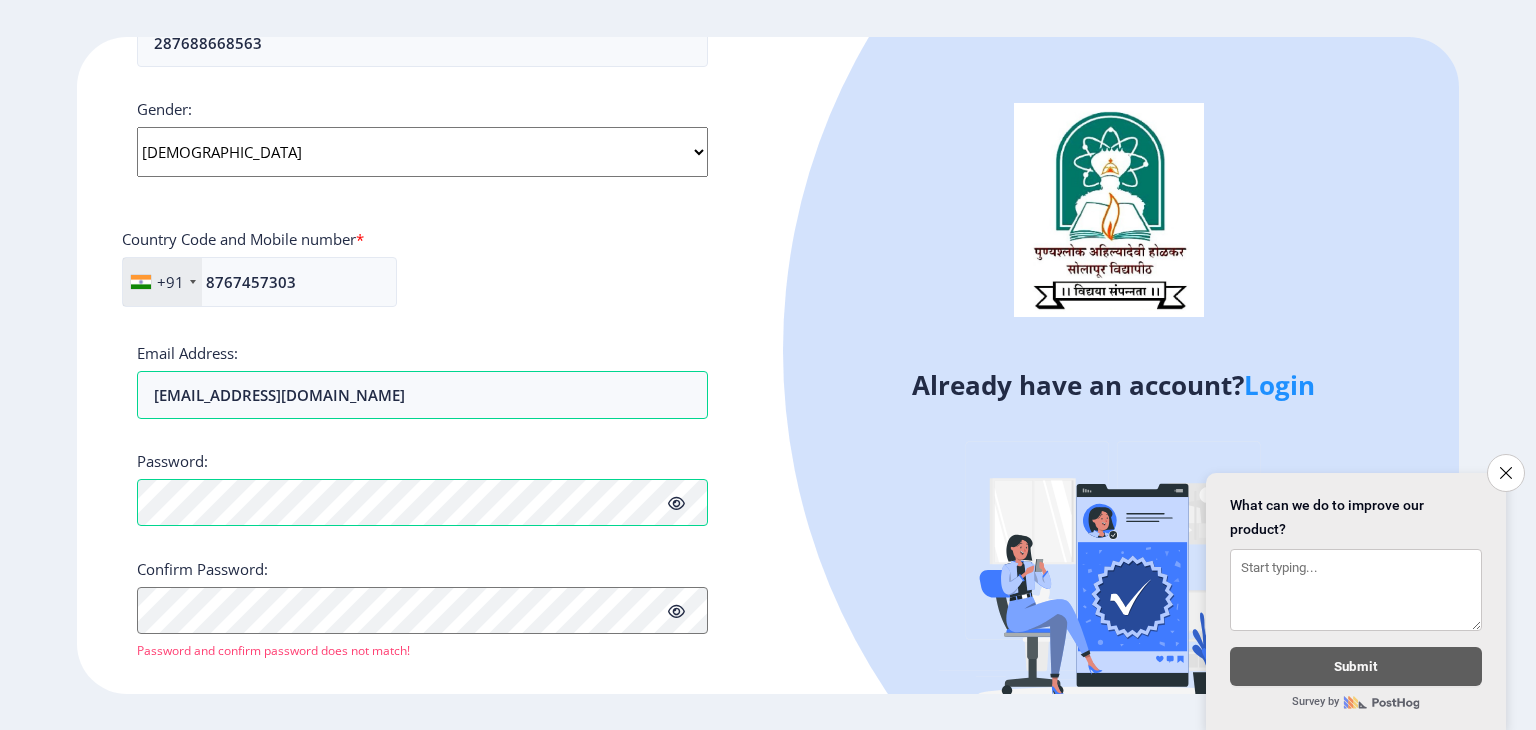 click 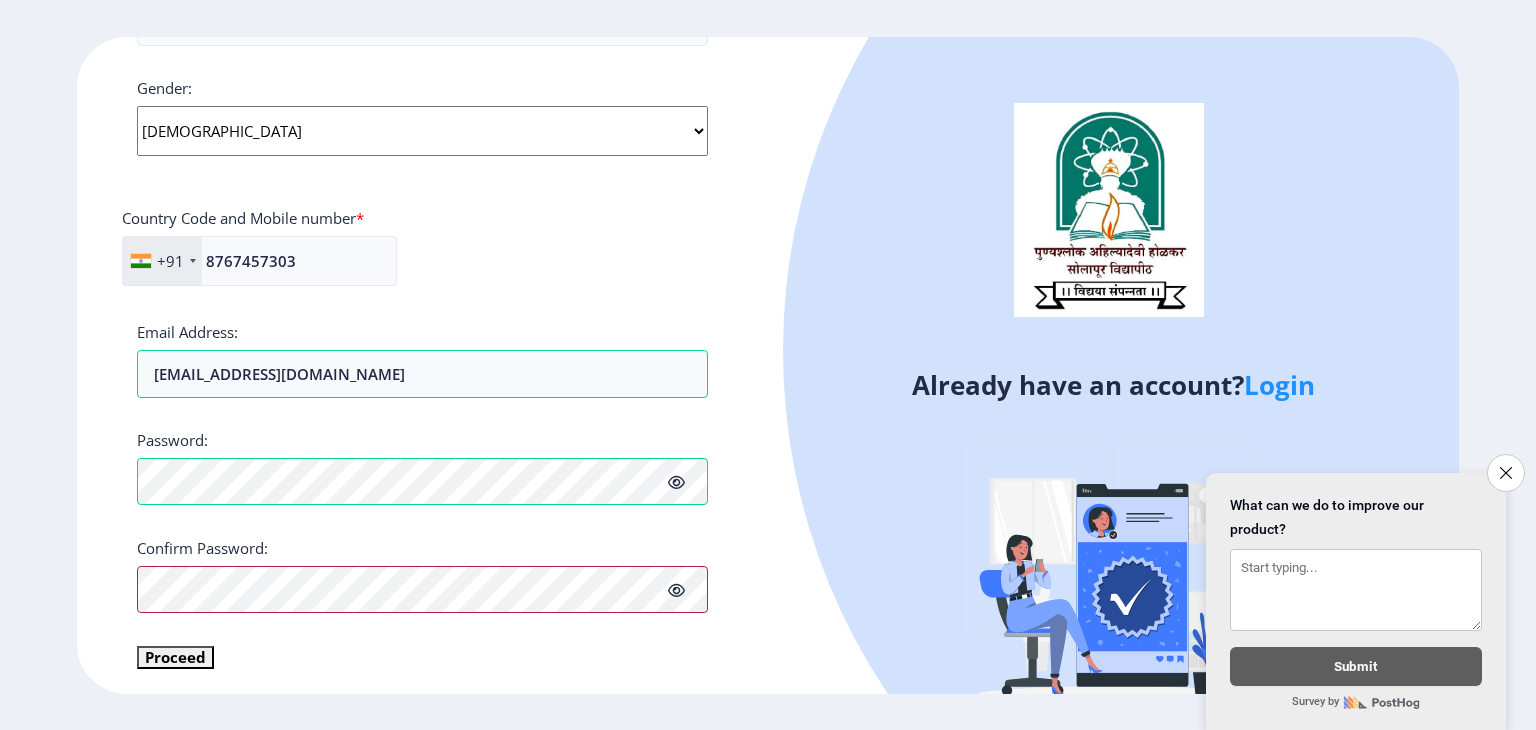 scroll, scrollTop: 756, scrollLeft: 0, axis: vertical 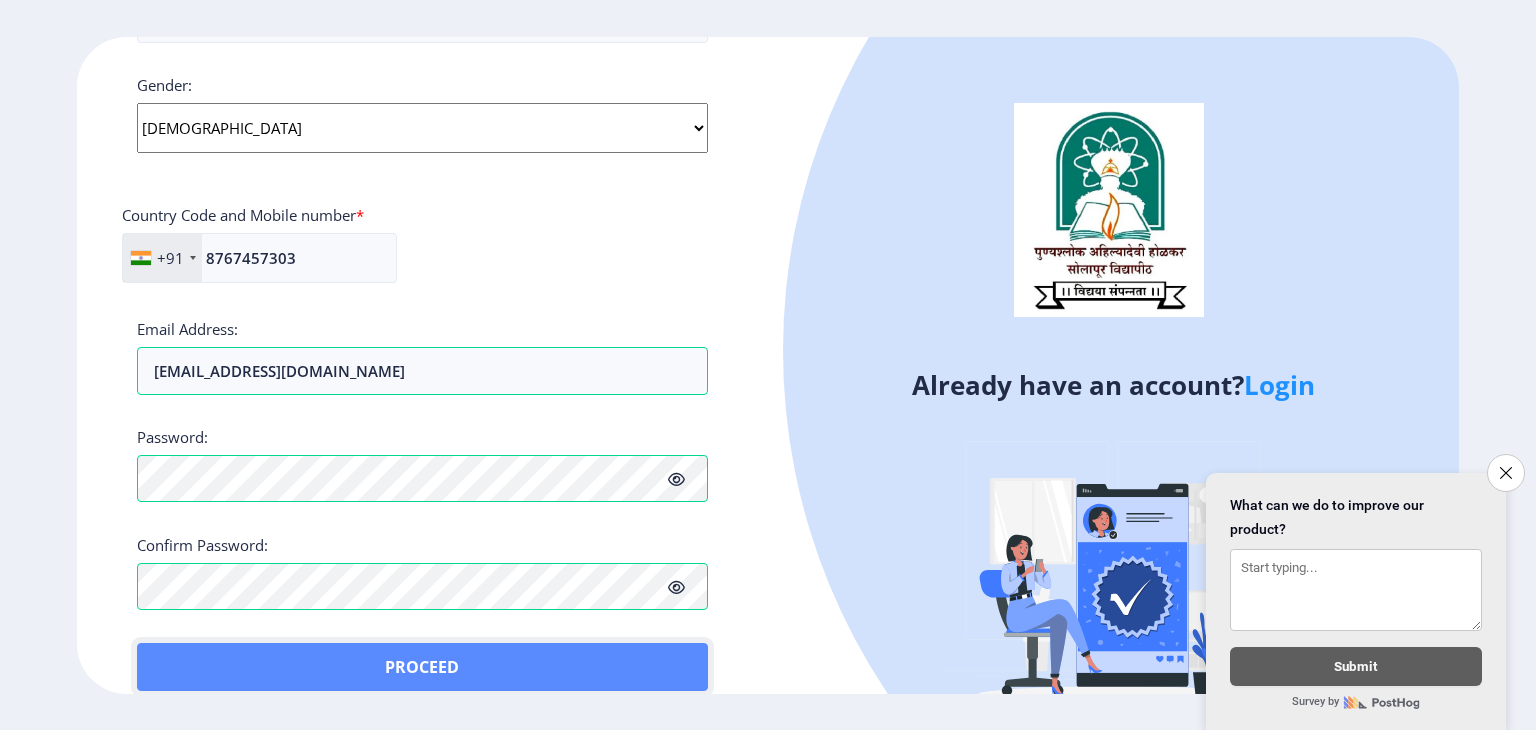 click on "Proceed" 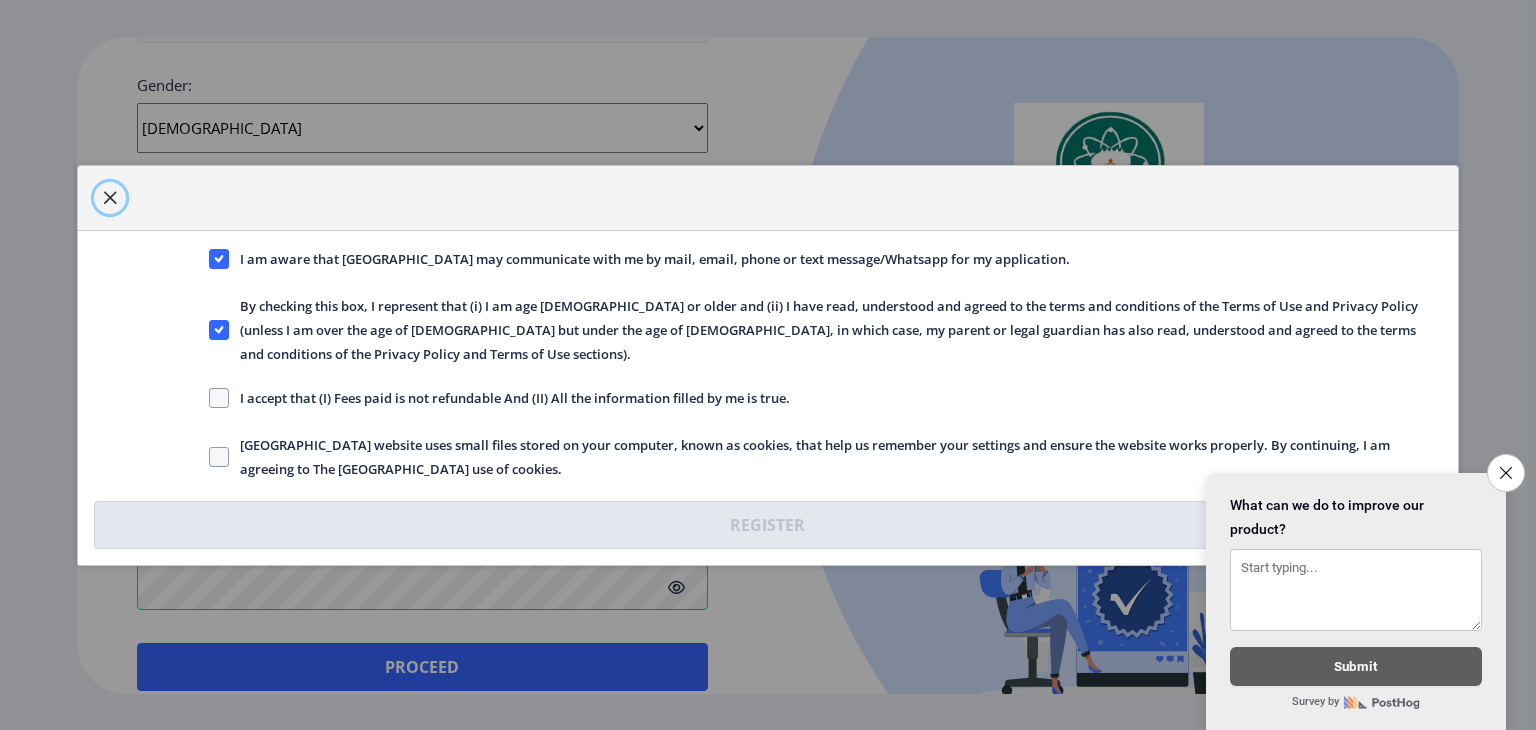 click 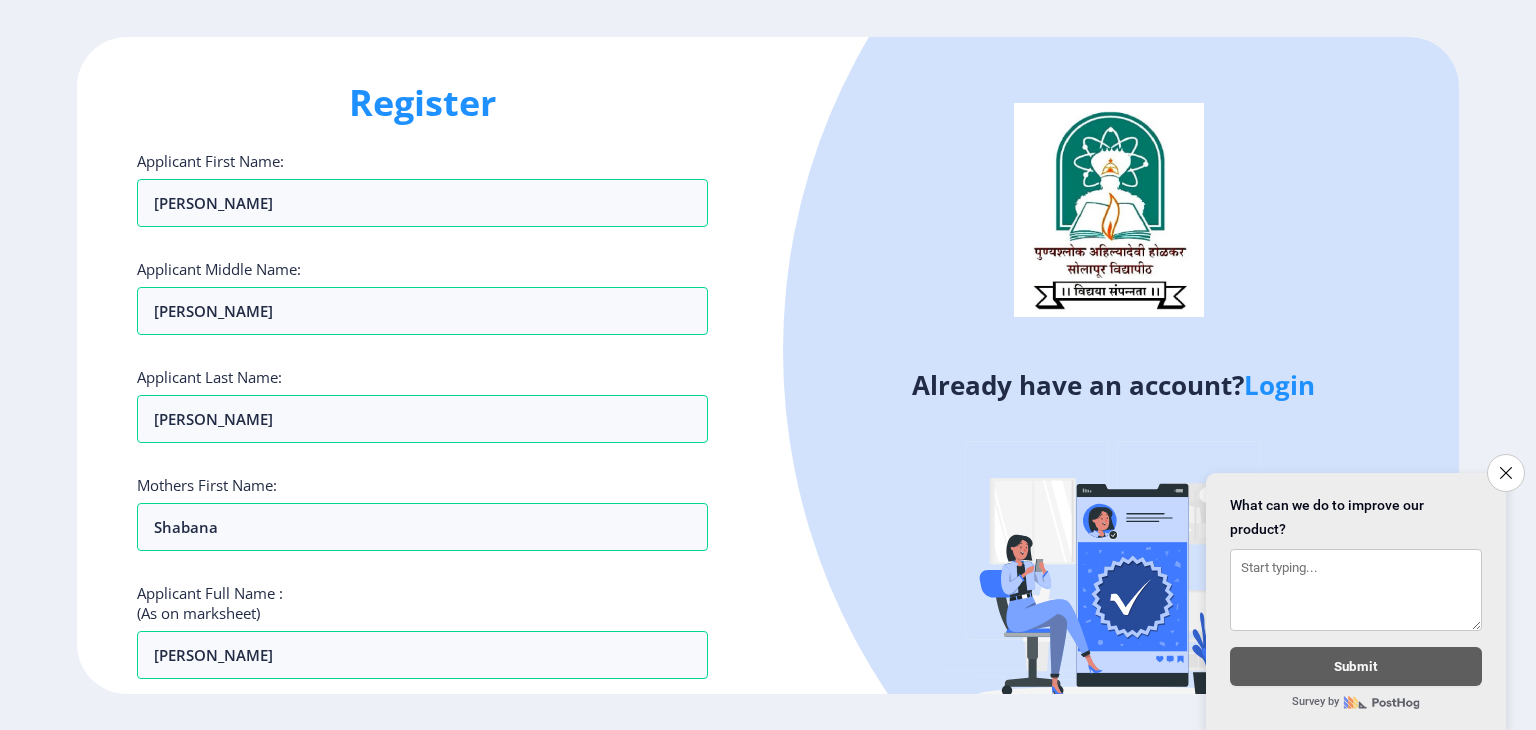 scroll, scrollTop: 0, scrollLeft: 0, axis: both 